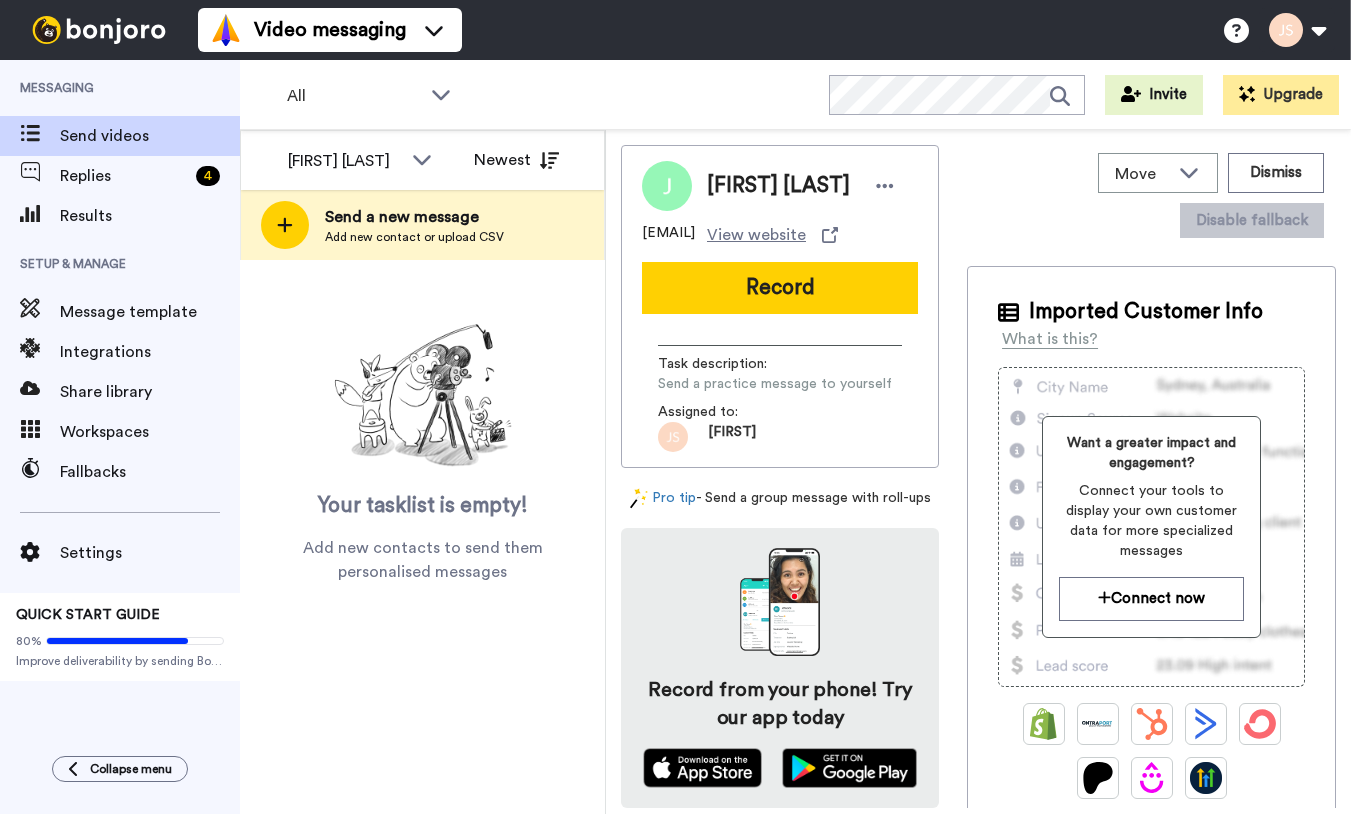 scroll, scrollTop: 0, scrollLeft: 0, axis: both 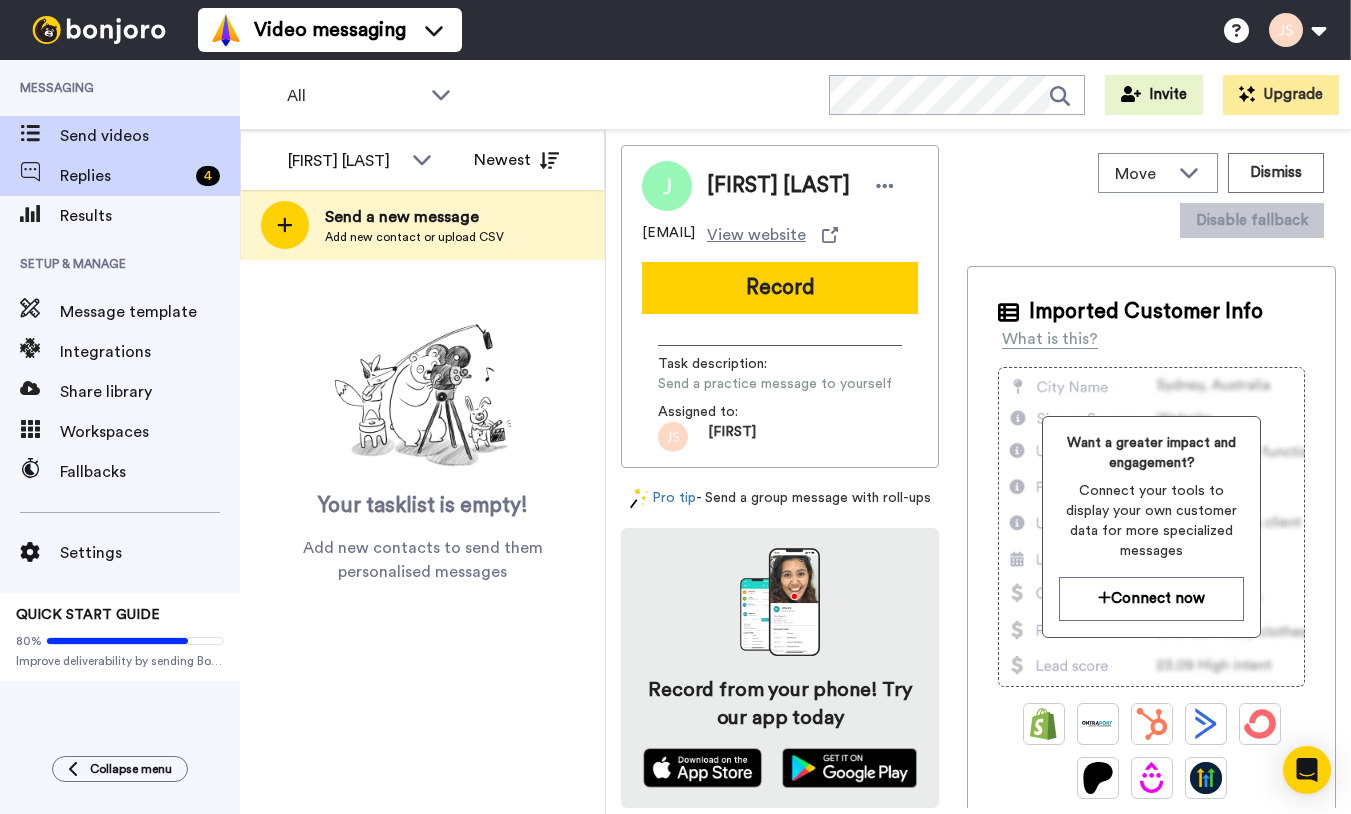 click on "Replies" at bounding box center [124, 176] 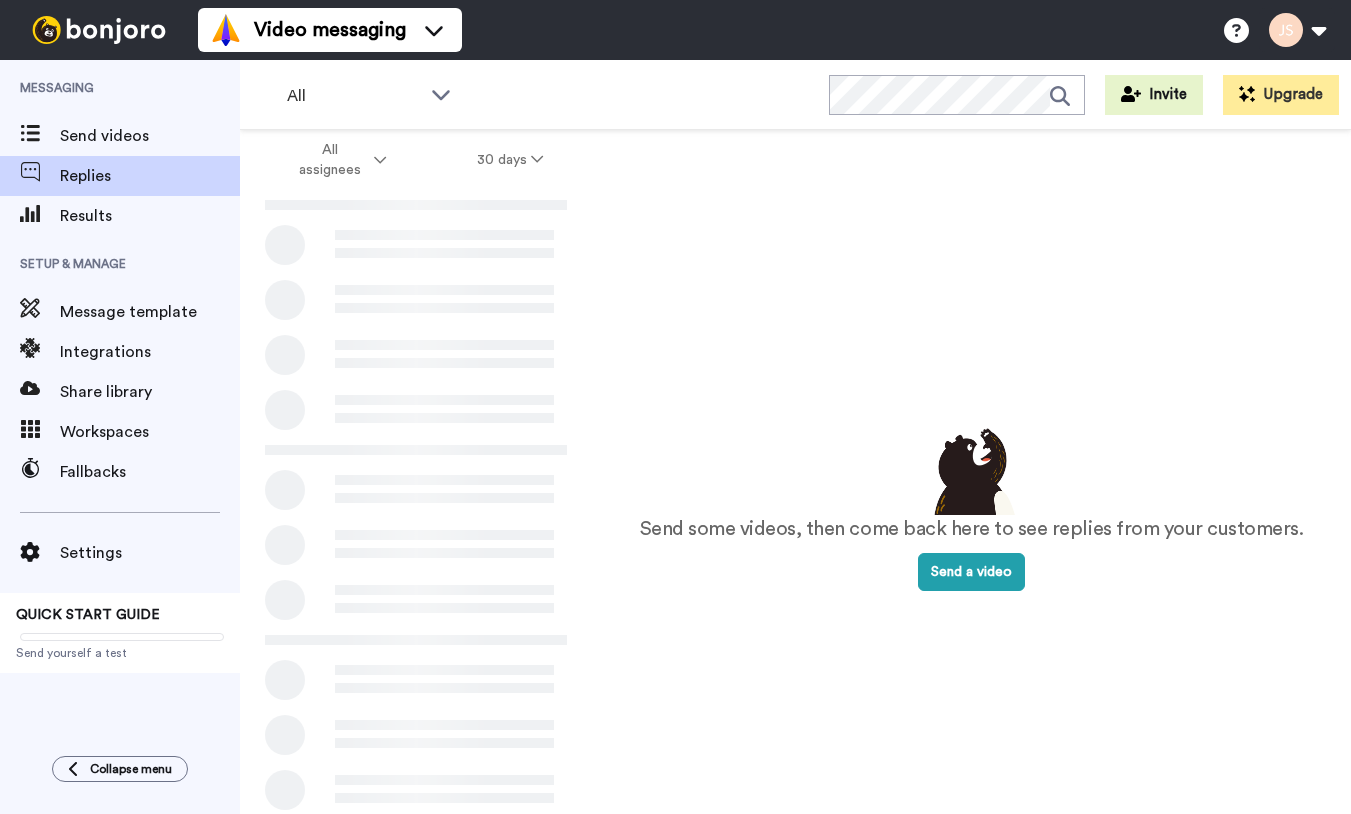 scroll, scrollTop: 0, scrollLeft: 0, axis: both 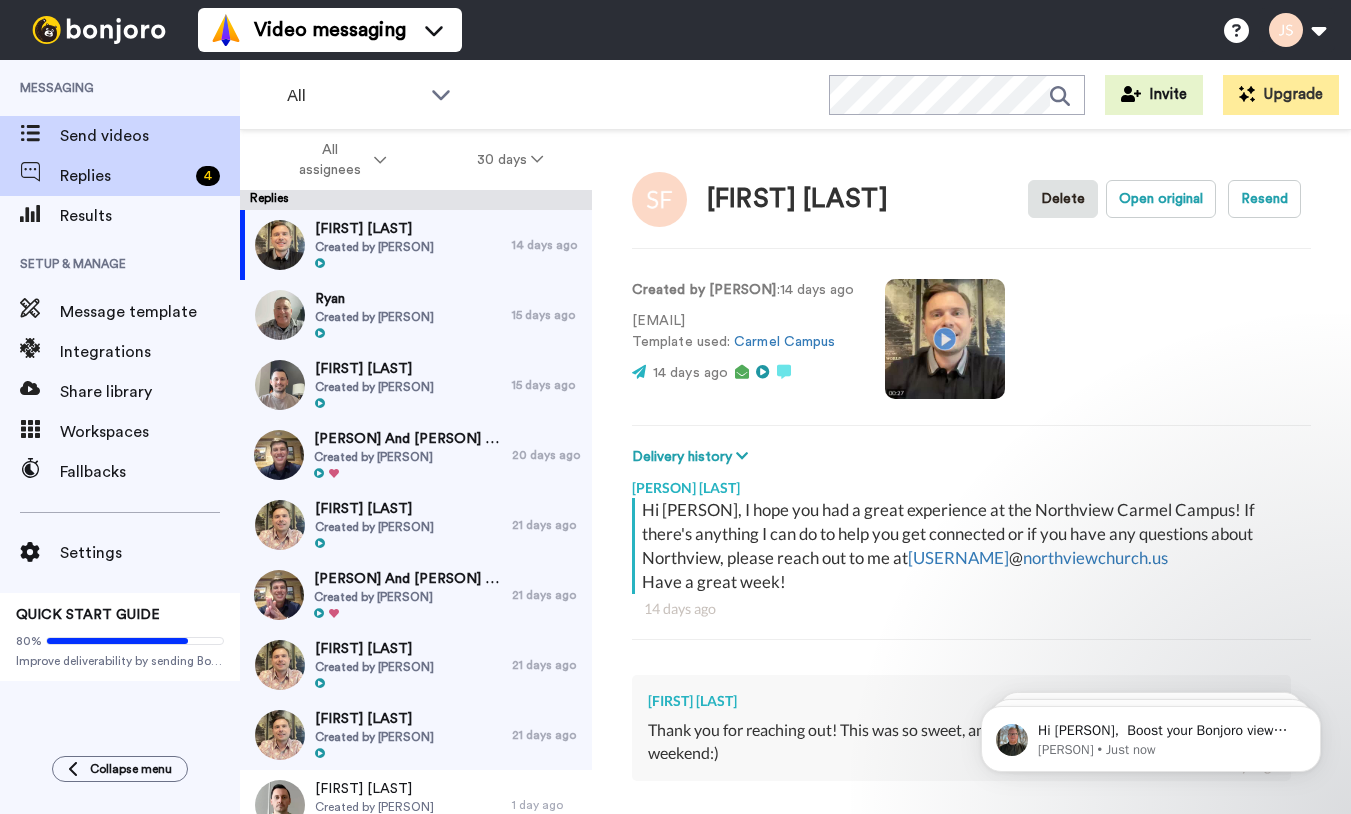 click on "Send videos" at bounding box center (150, 136) 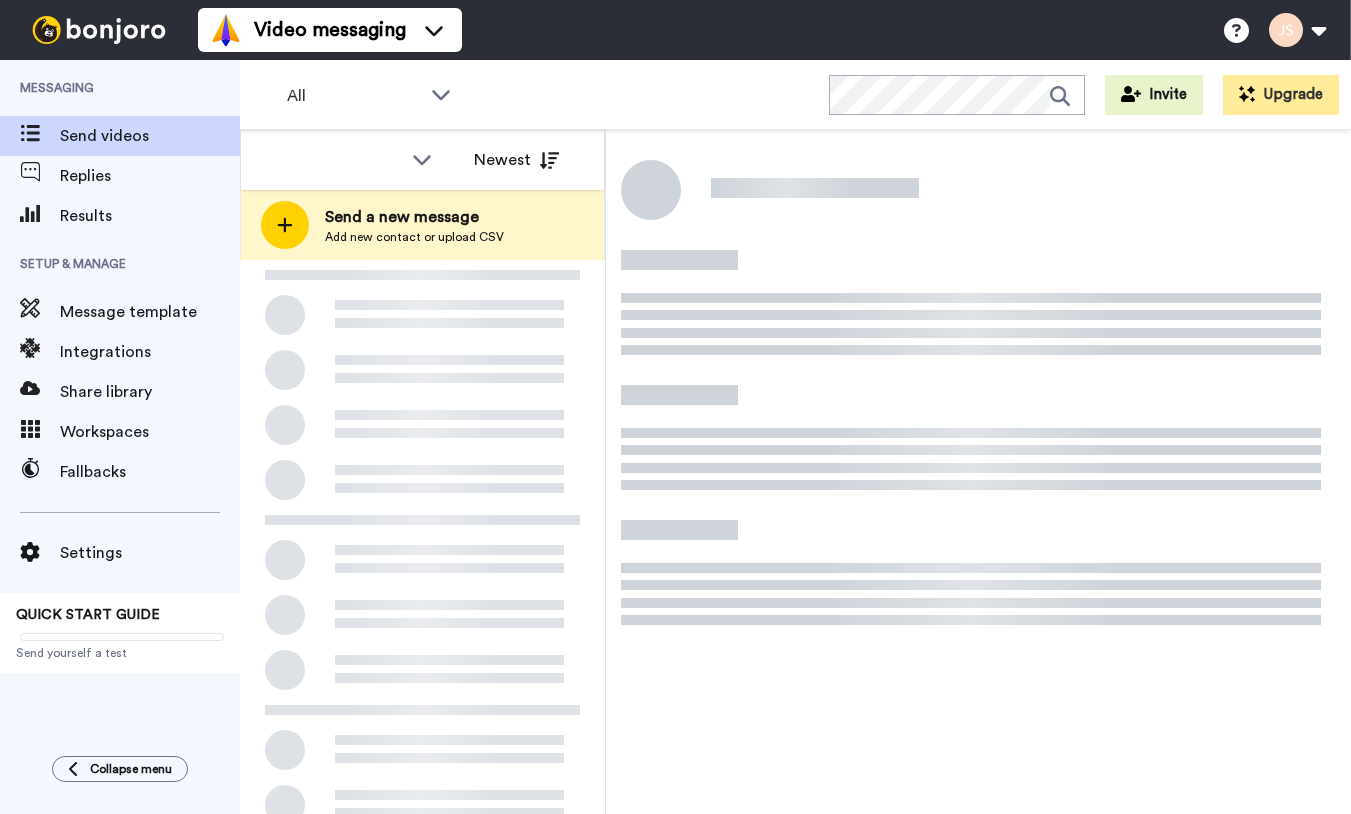 scroll, scrollTop: 0, scrollLeft: 0, axis: both 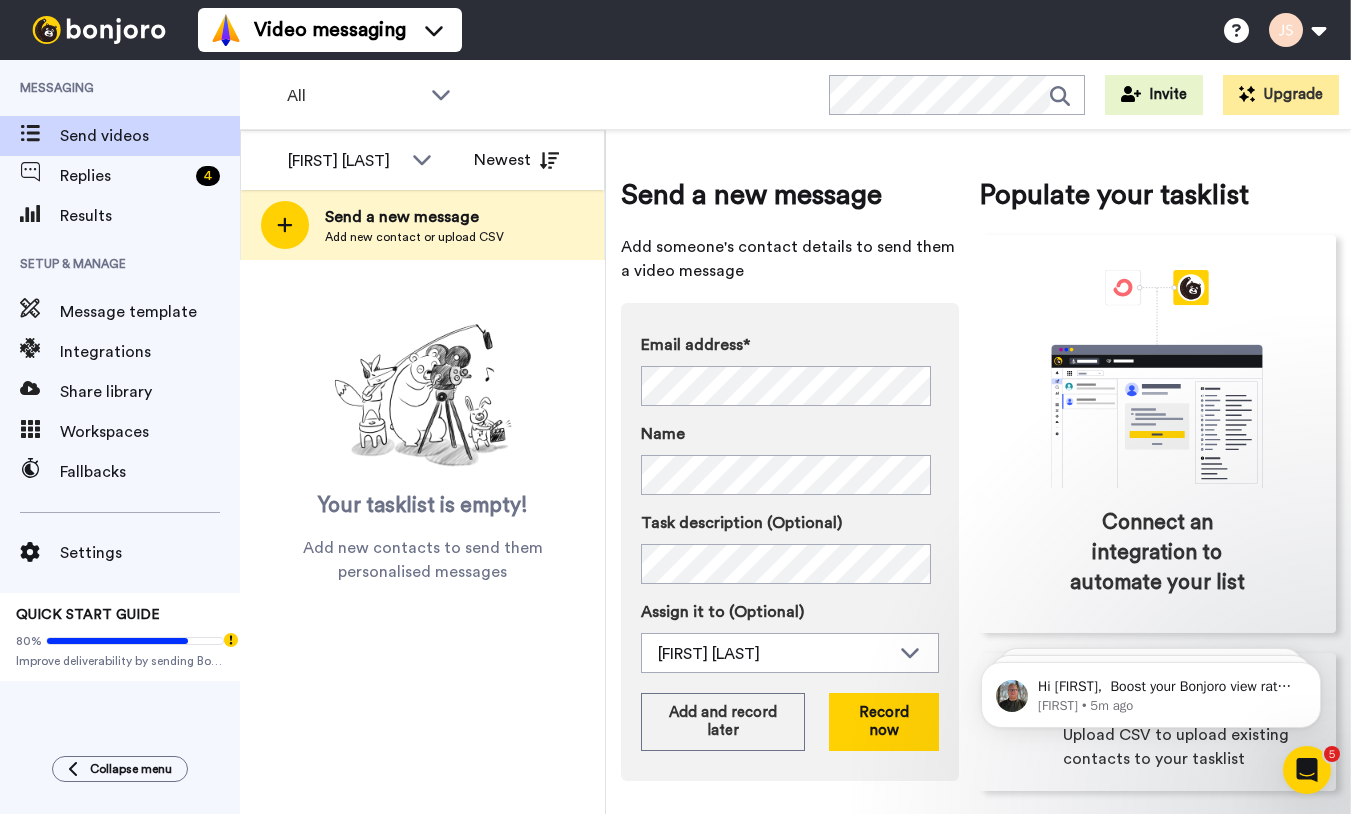 click on "Send a new message Add someone's contact details to send them a video message Email address* No search result for ‘ zachariah.guhl@gmail.com ’ Name Task description (Optional) Assign it to (Optional) Joe Smith Todd Holzworth Allen Kincaid Joe Webb Dave Falkenberg Nate Jeffers Joseph Antley Brooke Taylor Michael Mayeaux Joe Smith Jon Schirm Add and record later Record now Populate your tasklist Connect an integration to automate your list Upload CSV Upload CSV to upload existing contacts to your tasklist" at bounding box center (978, 483) 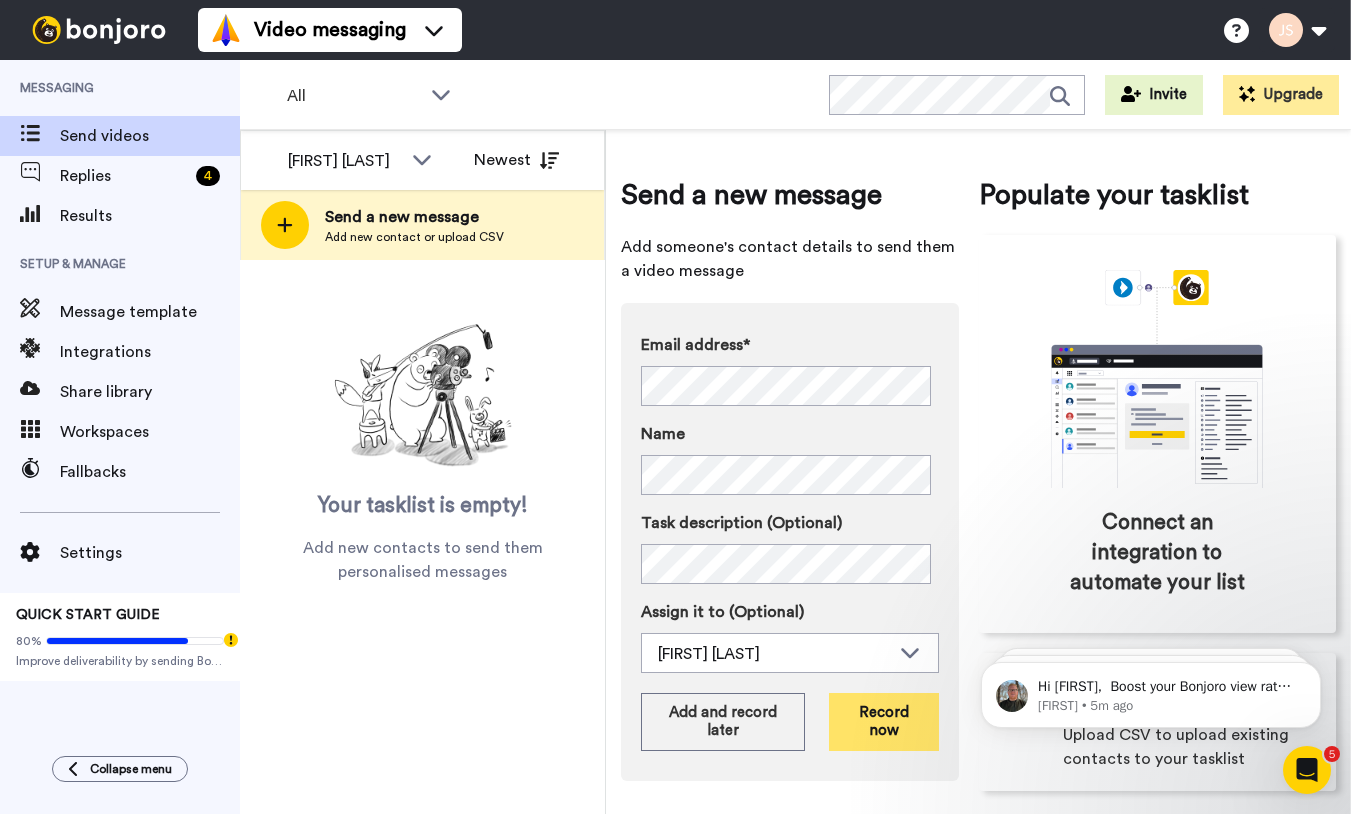 click on "Record now" at bounding box center [883, 722] 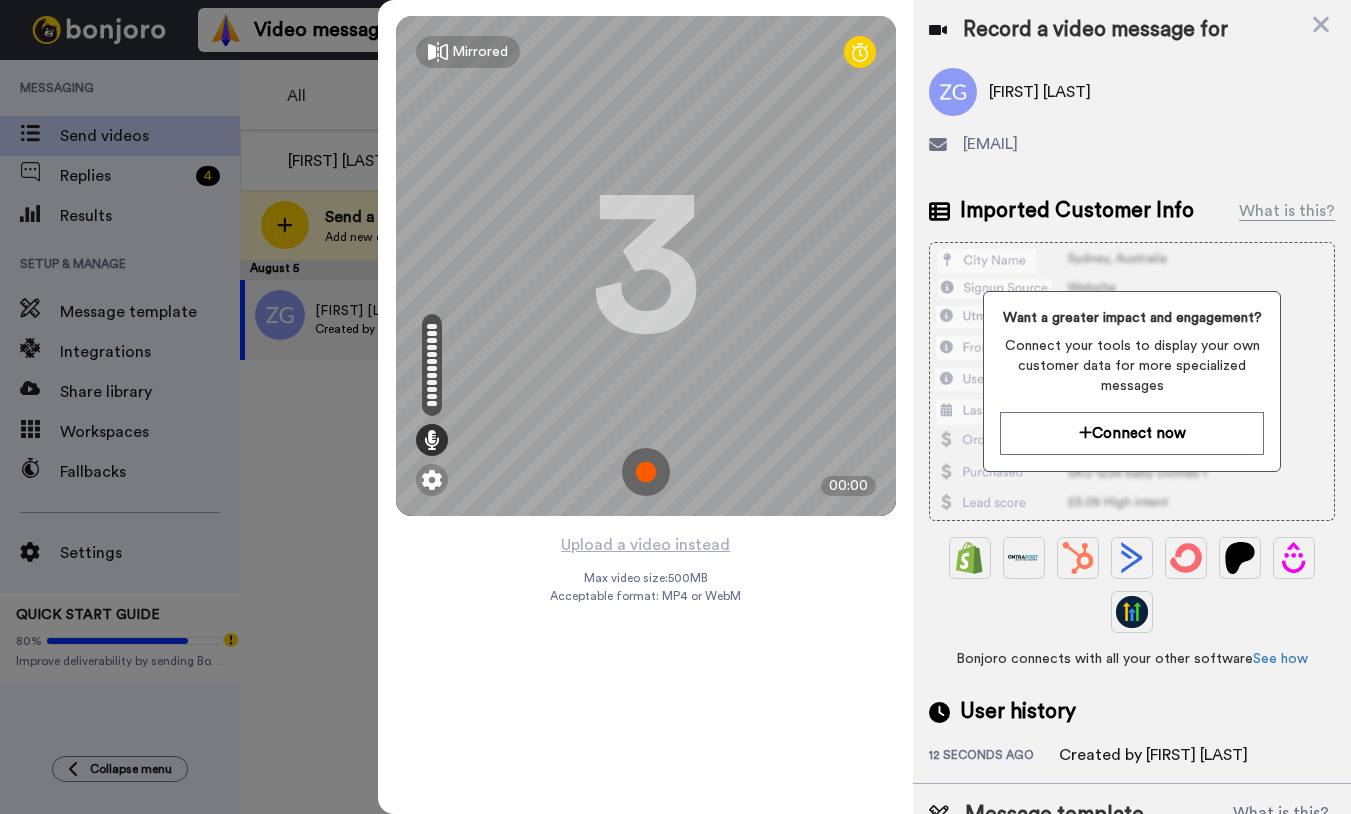 click at bounding box center [646, 472] 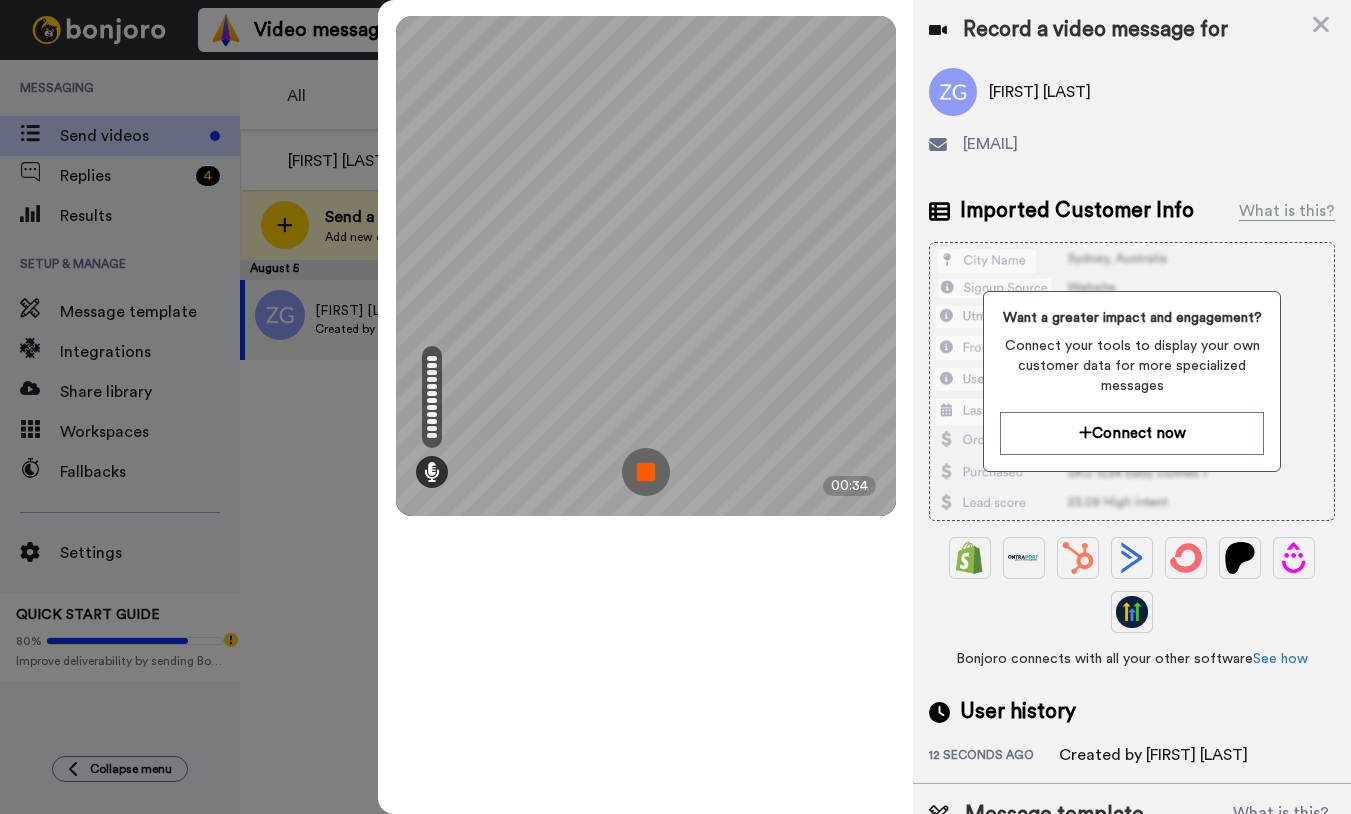 click at bounding box center (646, 472) 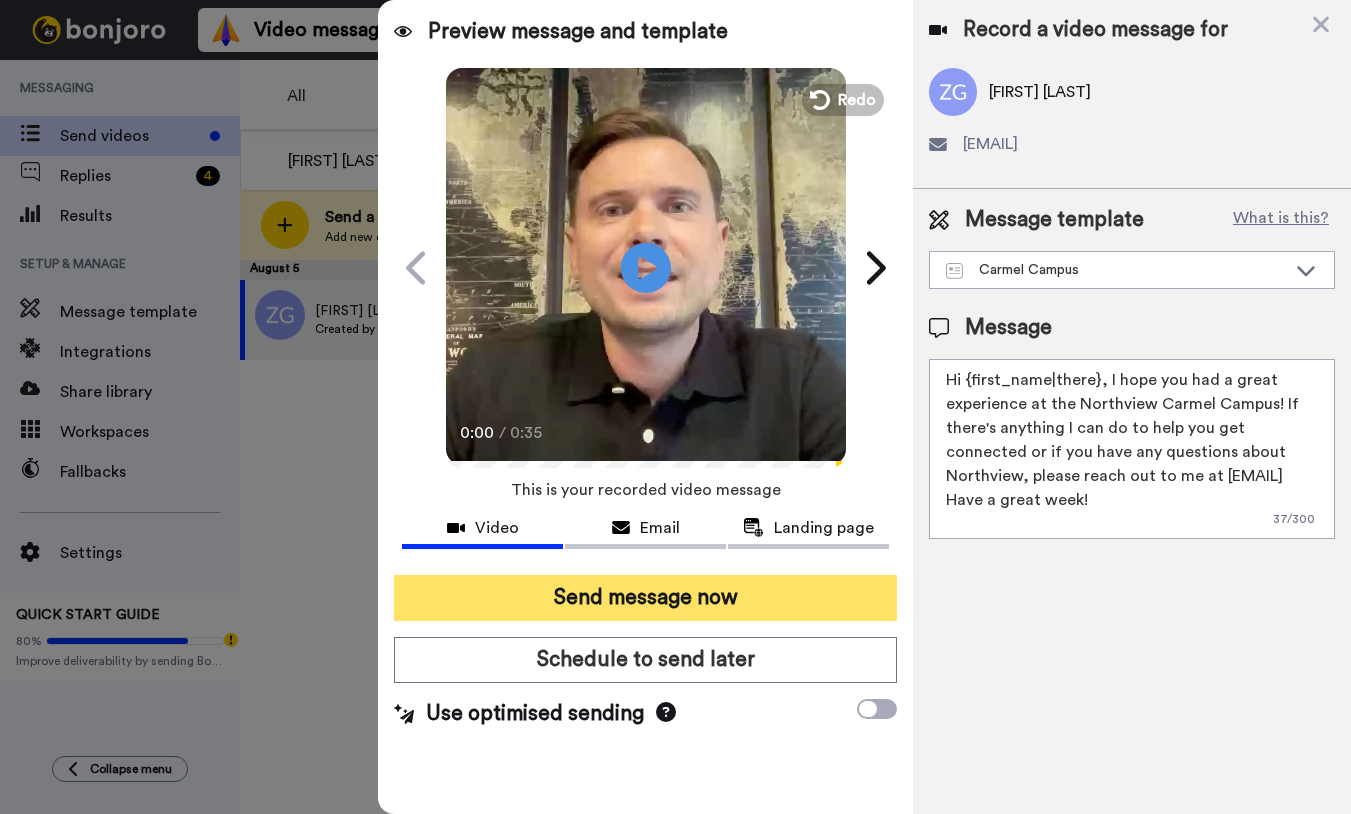 click on "Send message now" at bounding box center (645, 598) 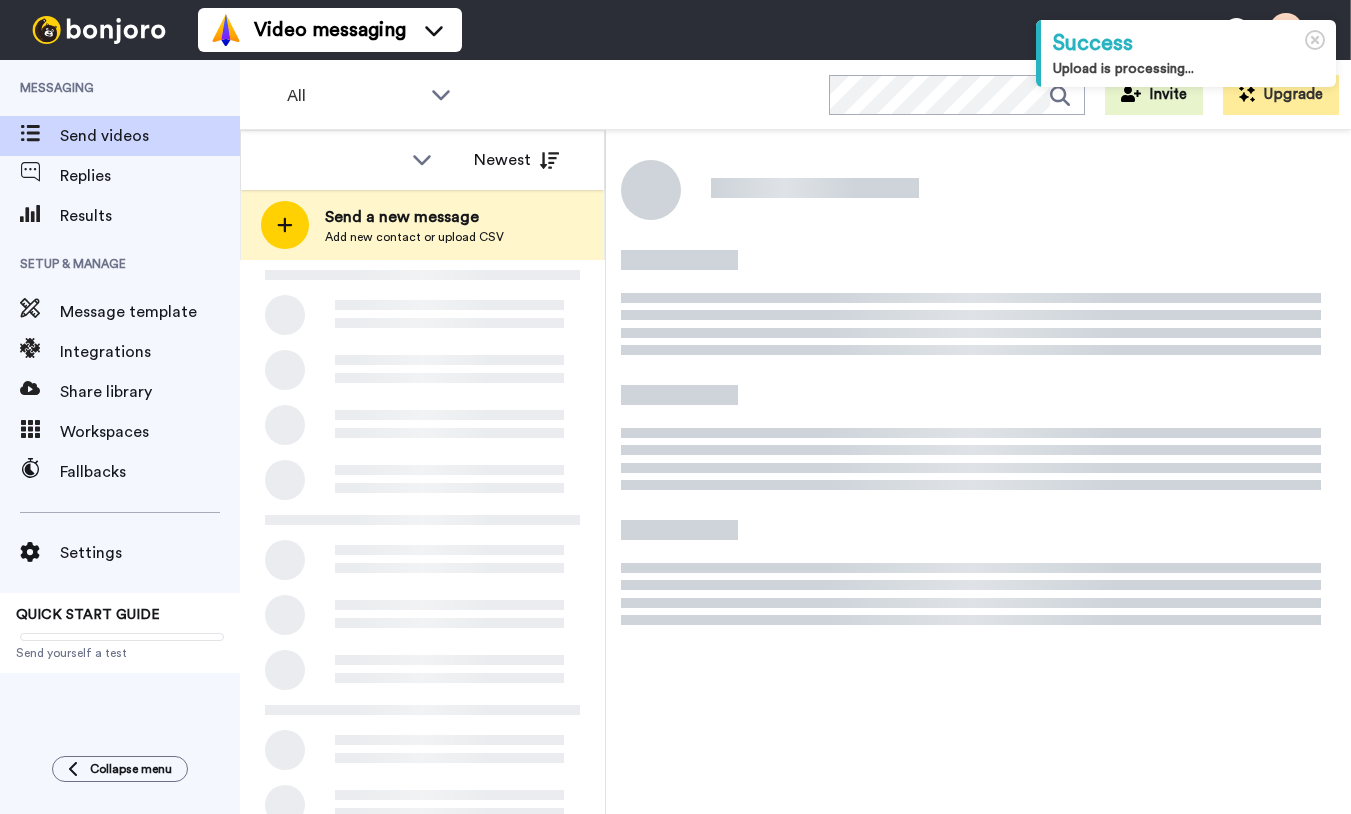 scroll, scrollTop: 0, scrollLeft: 0, axis: both 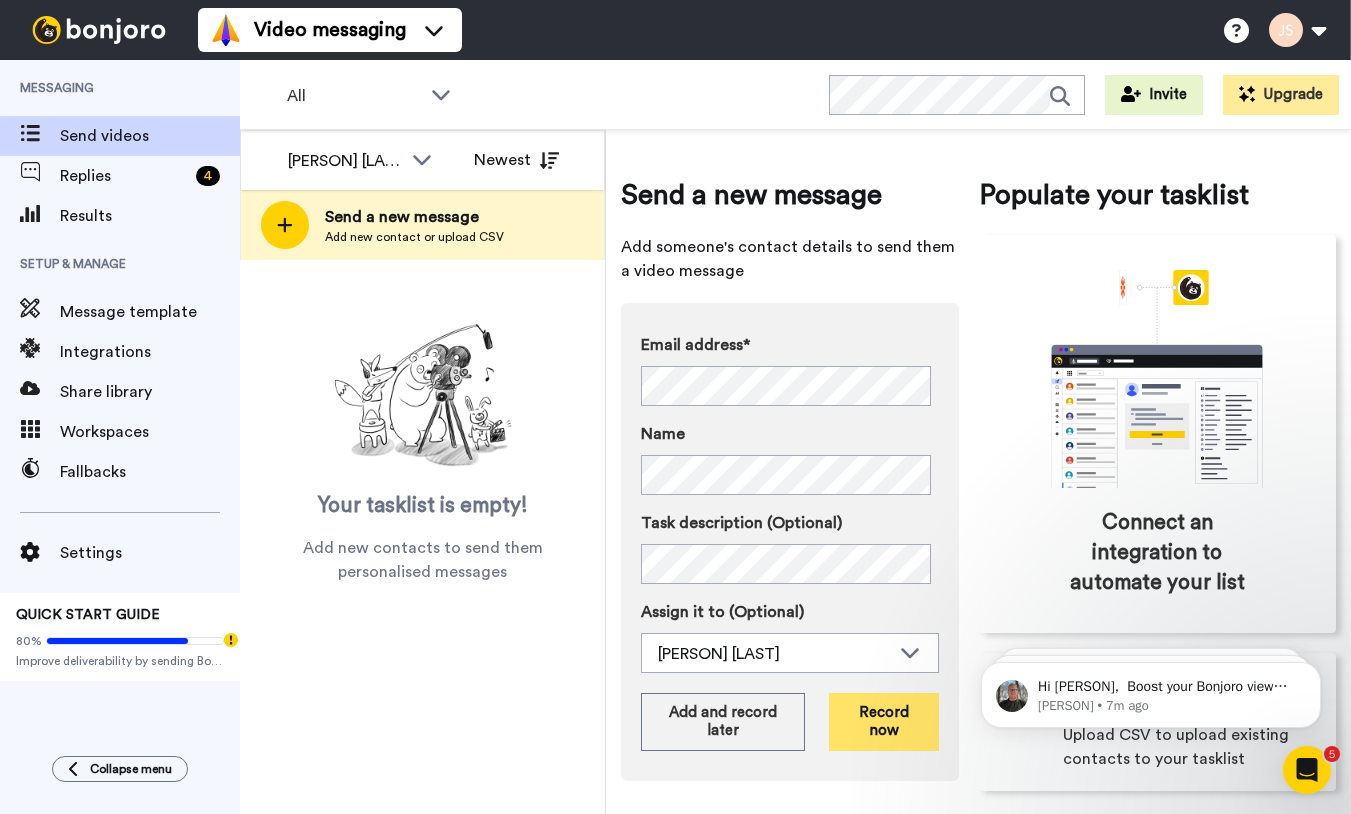 click on "Record now" at bounding box center [883, 722] 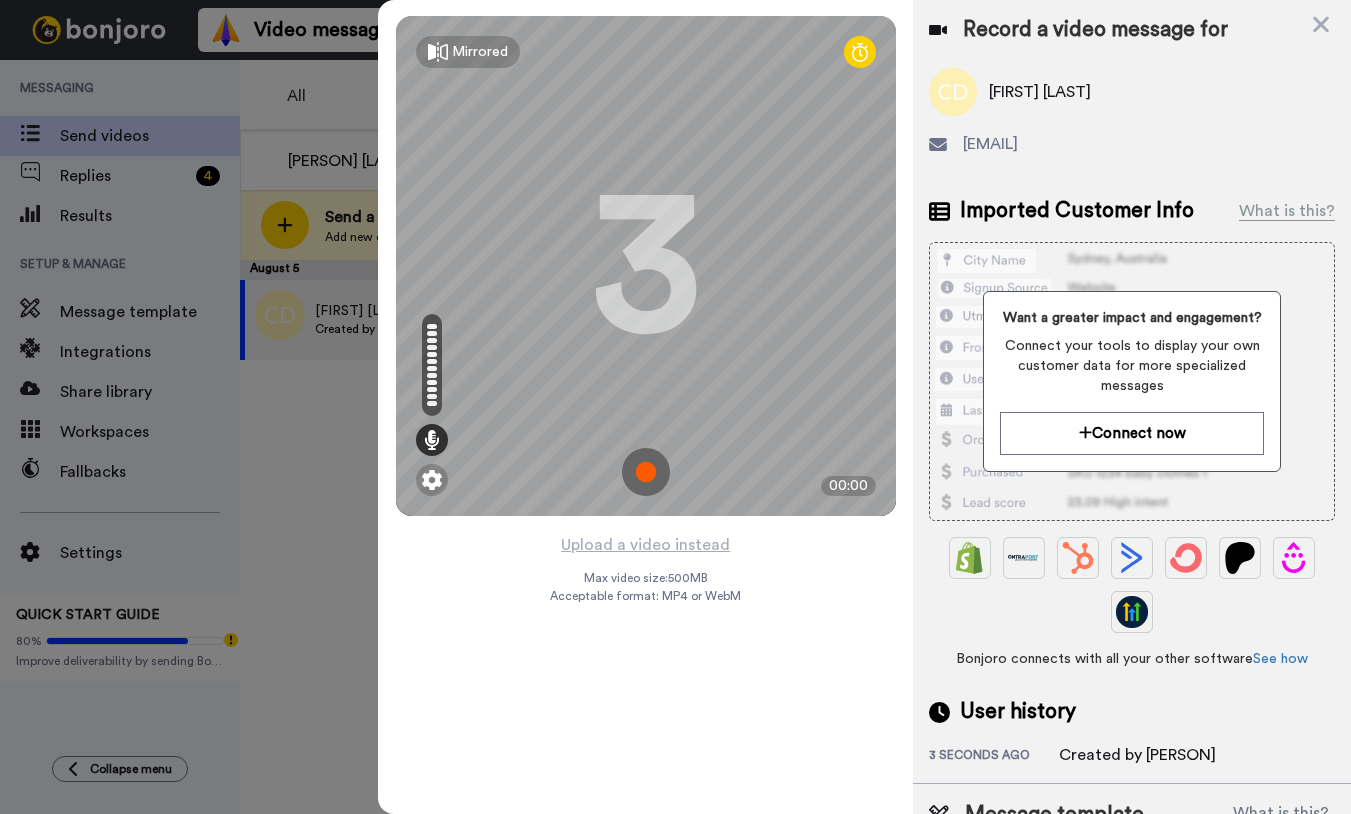 click at bounding box center (646, 472) 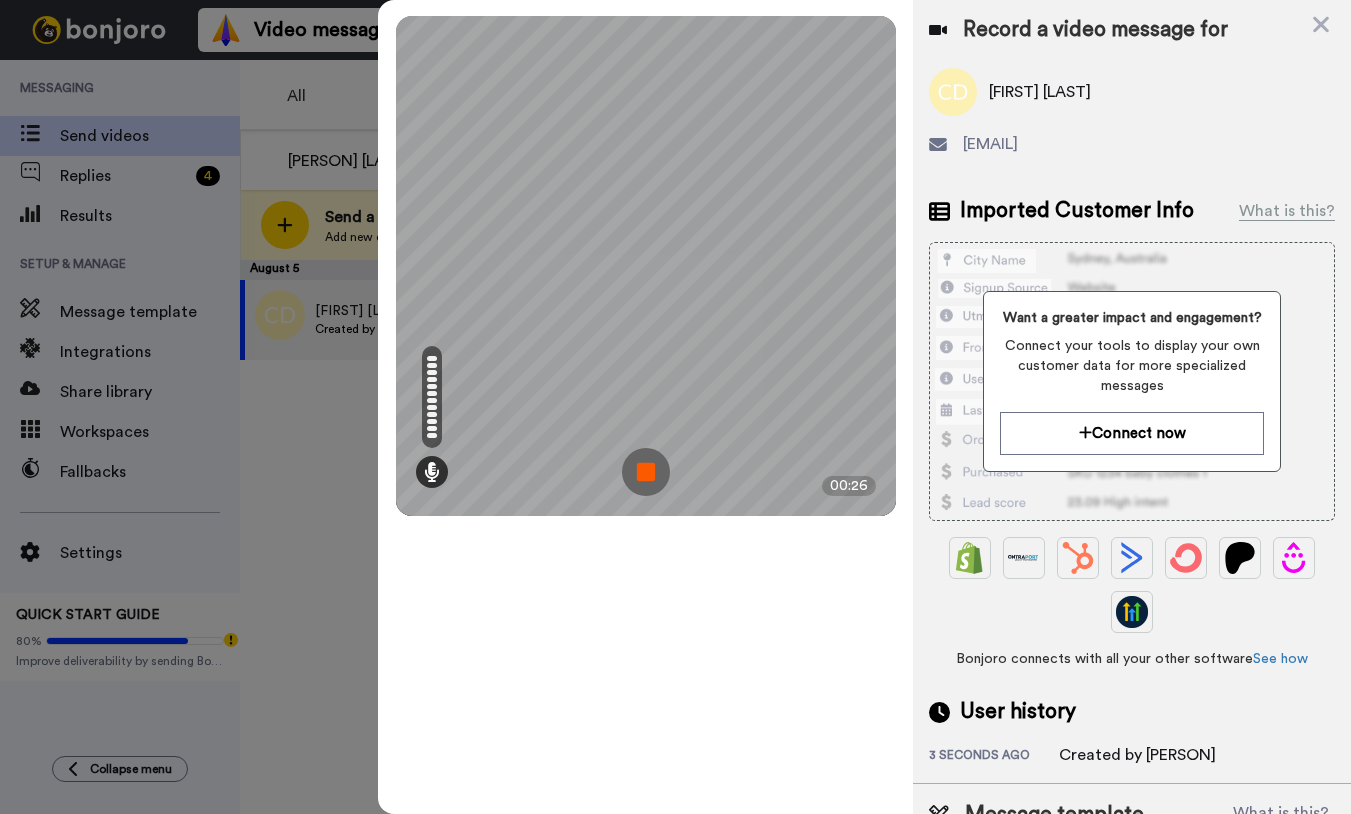 click at bounding box center [646, 472] 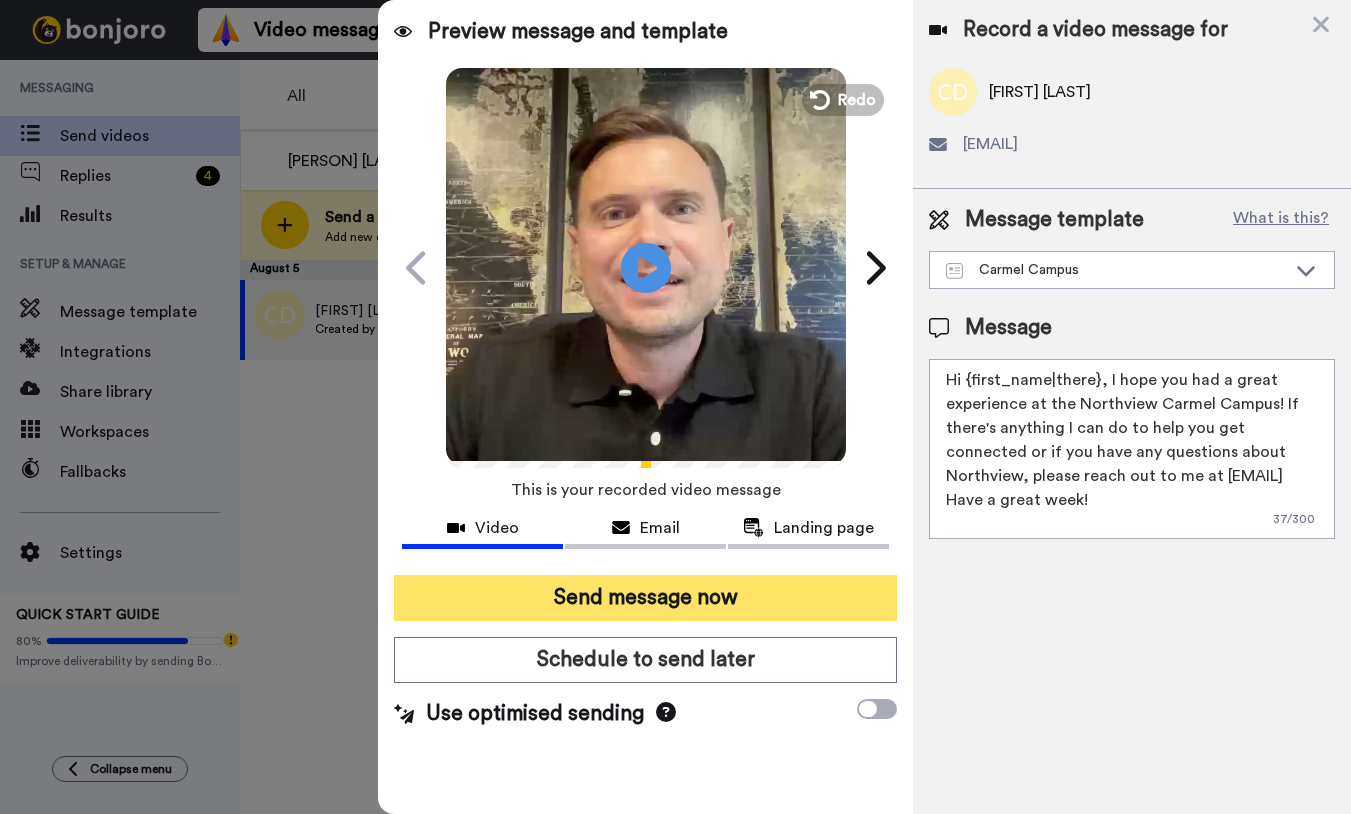 click on "Send message now" at bounding box center [645, 598] 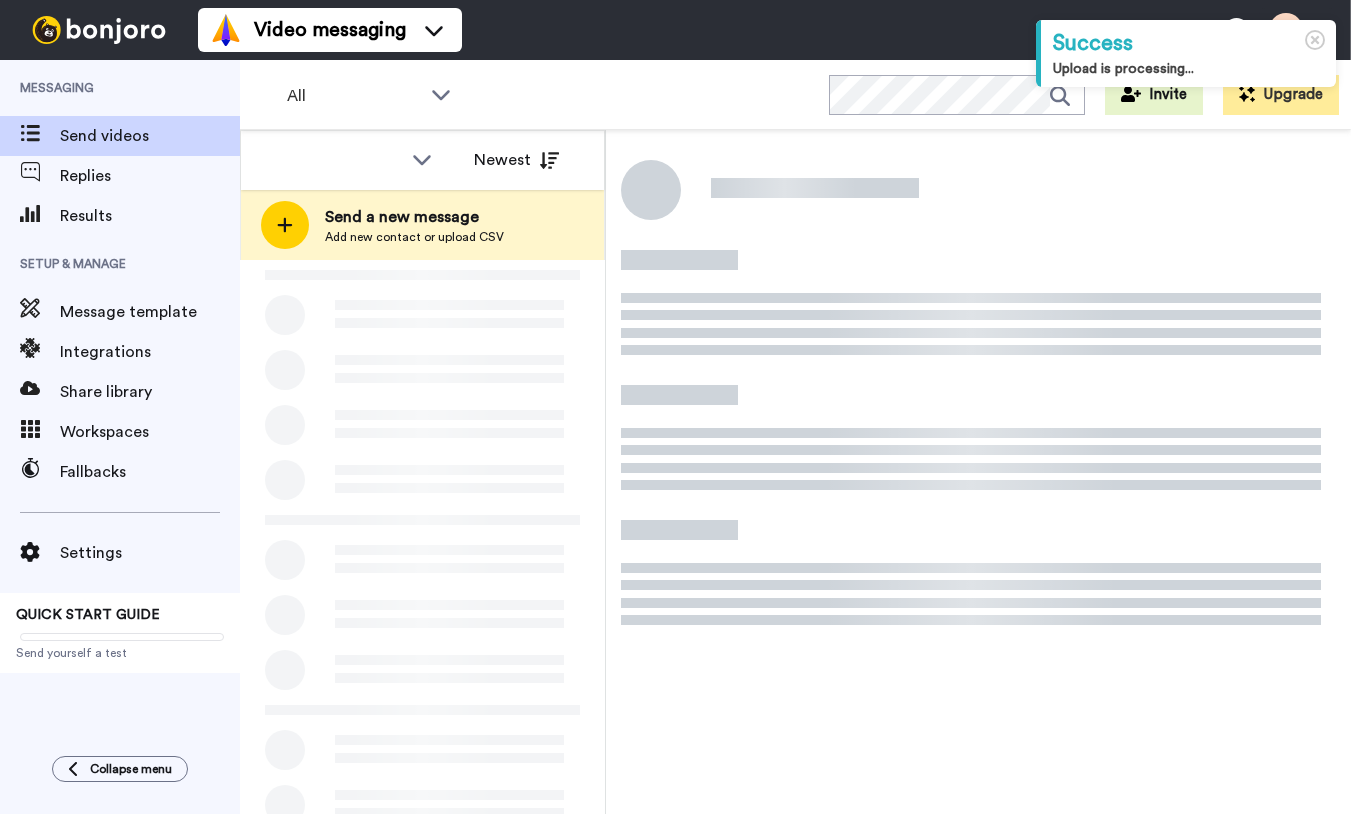 scroll, scrollTop: 0, scrollLeft: 0, axis: both 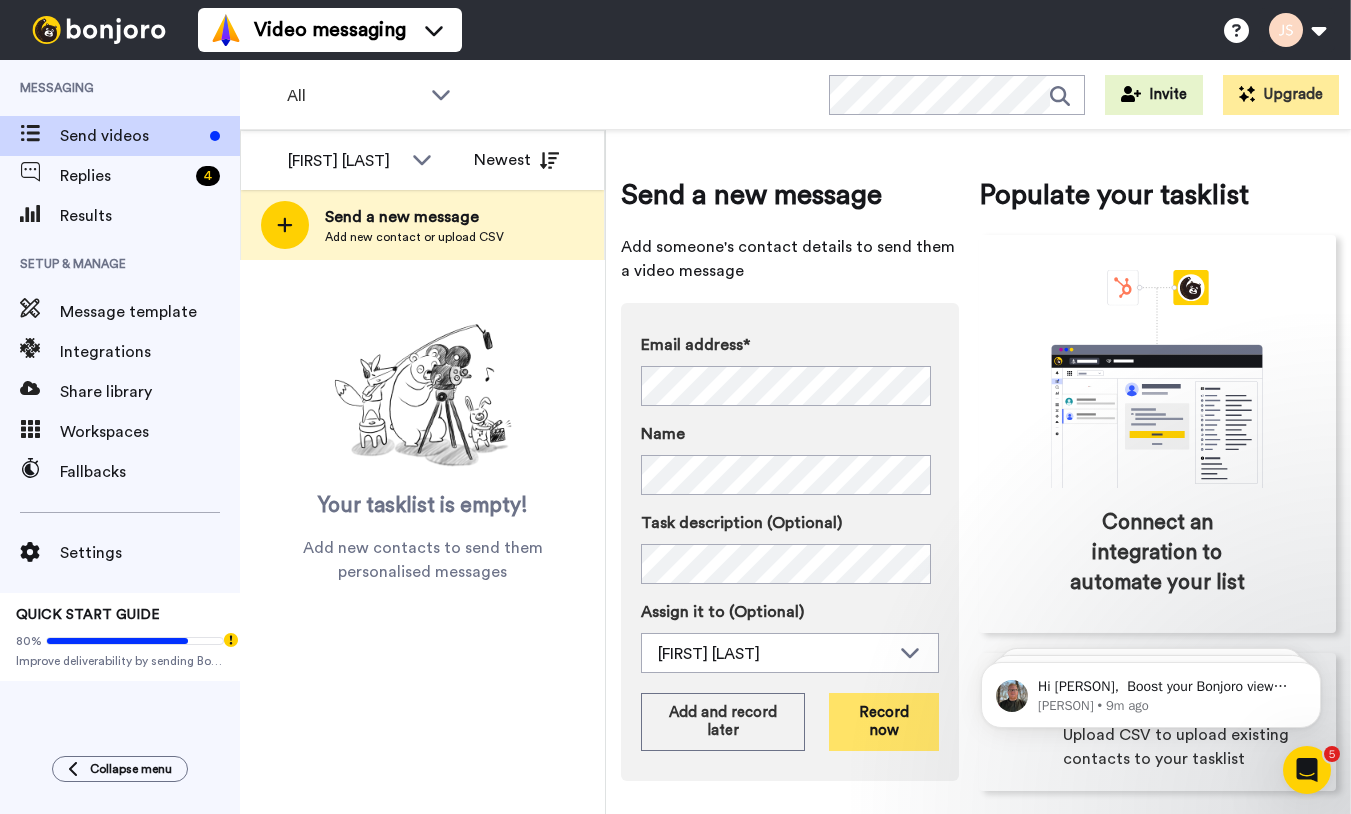 click on "Record now" at bounding box center (883, 722) 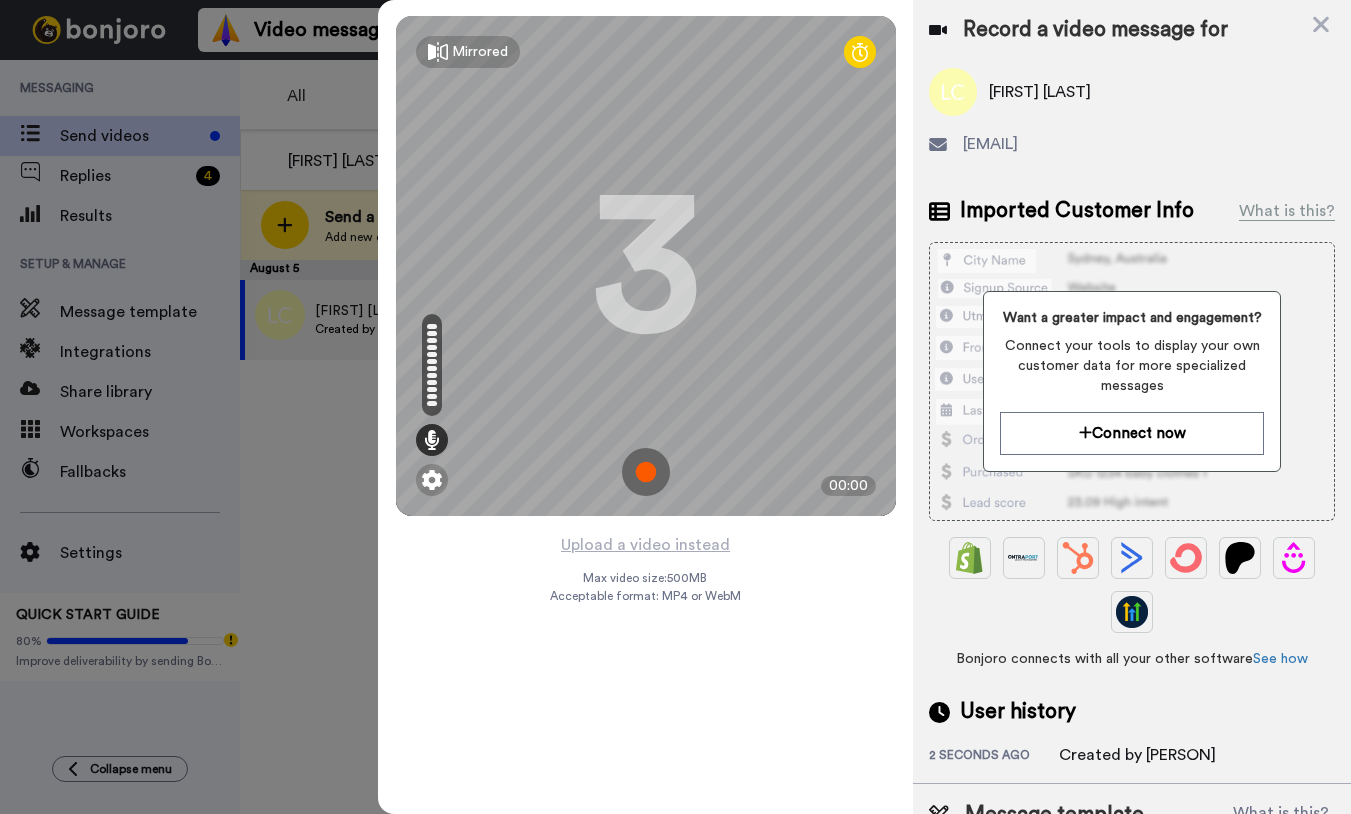 click at bounding box center [646, 472] 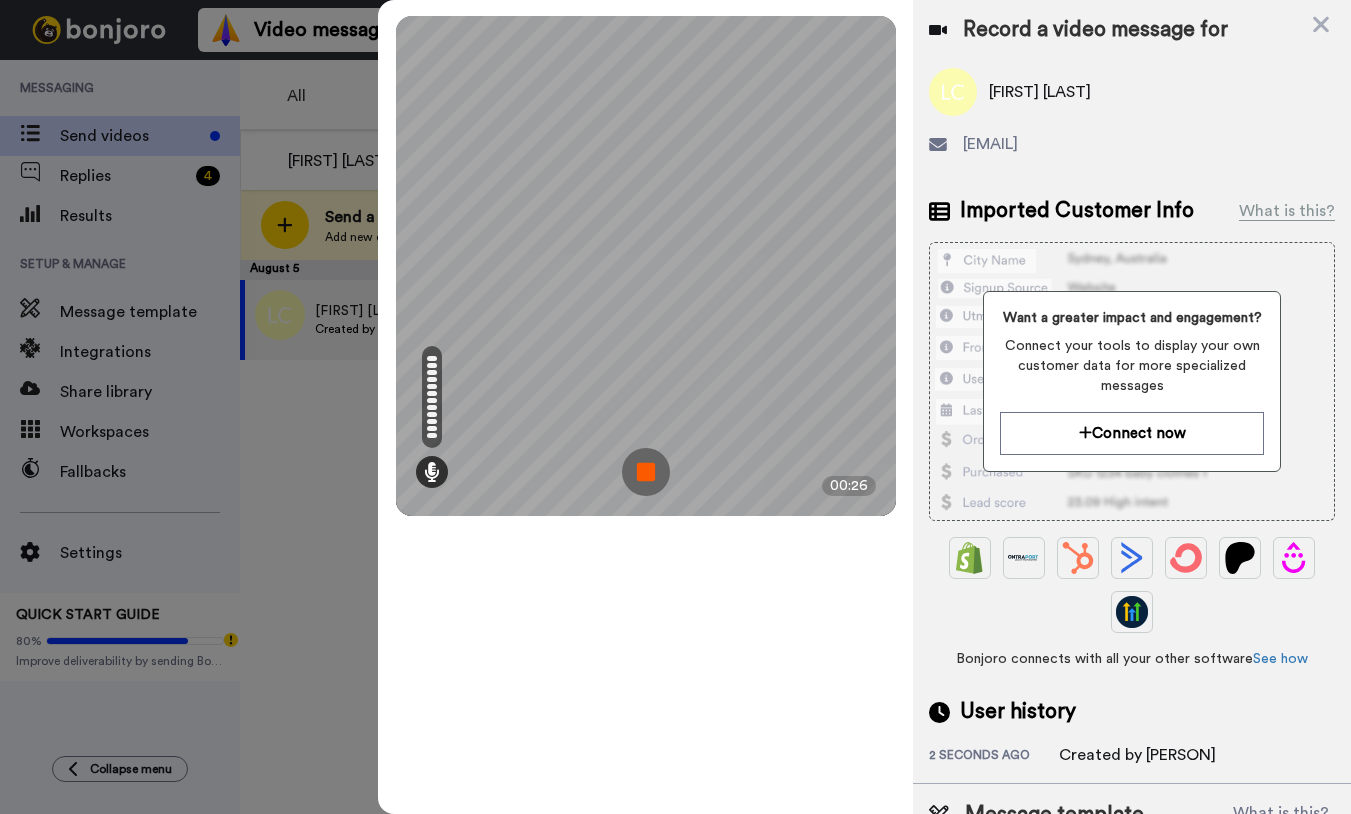 click at bounding box center [646, 472] 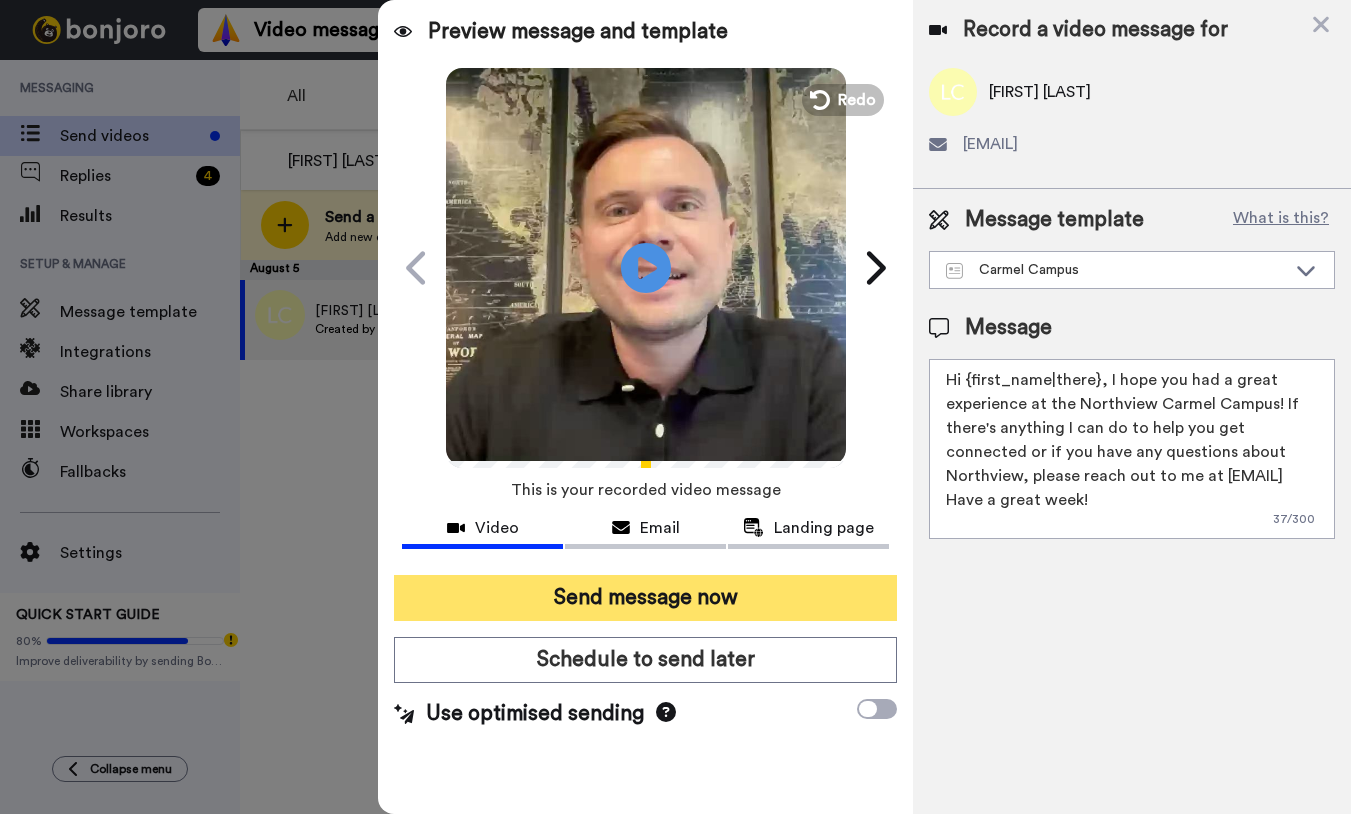 click on "Send message now" at bounding box center (645, 598) 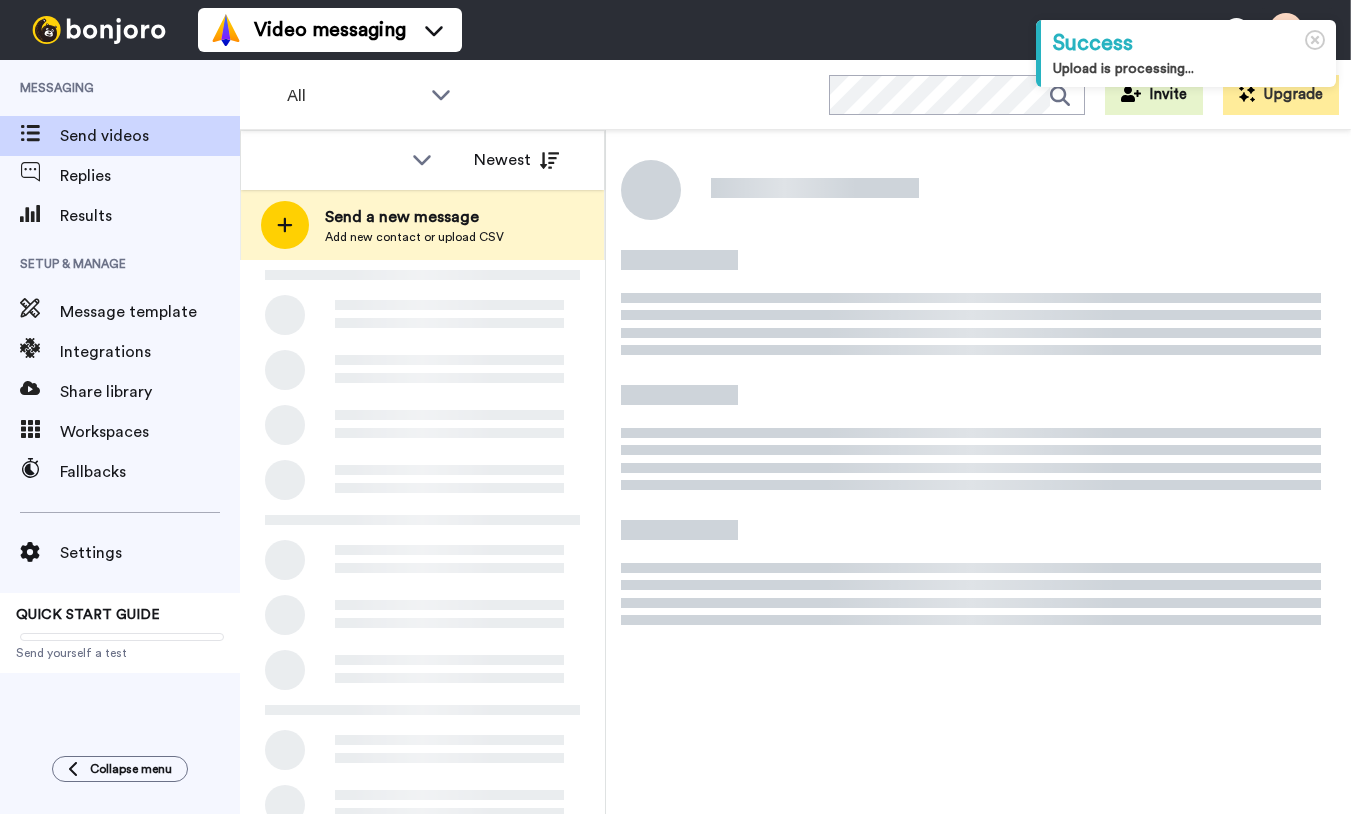 scroll, scrollTop: 0, scrollLeft: 0, axis: both 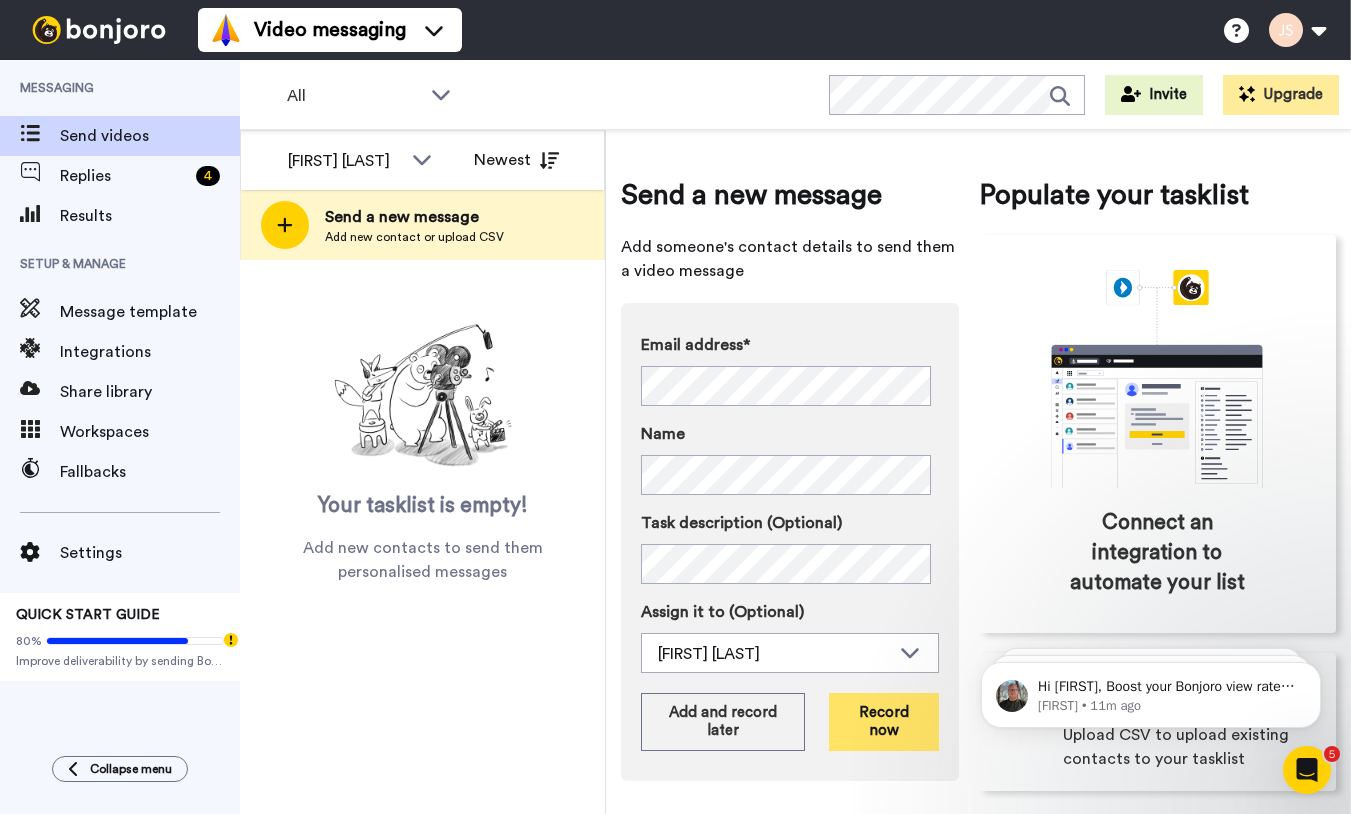 click on "Record now" at bounding box center [883, 722] 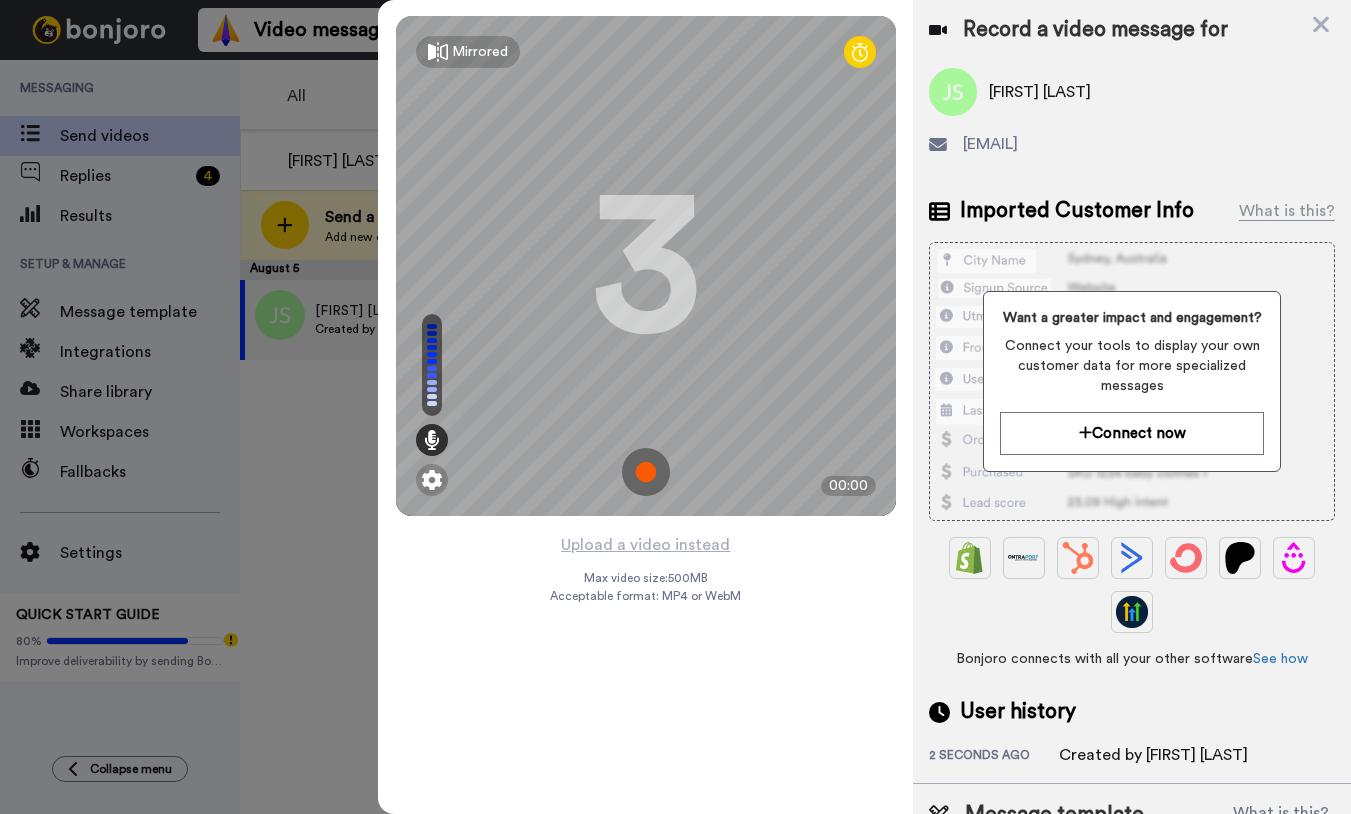 click at bounding box center [646, 472] 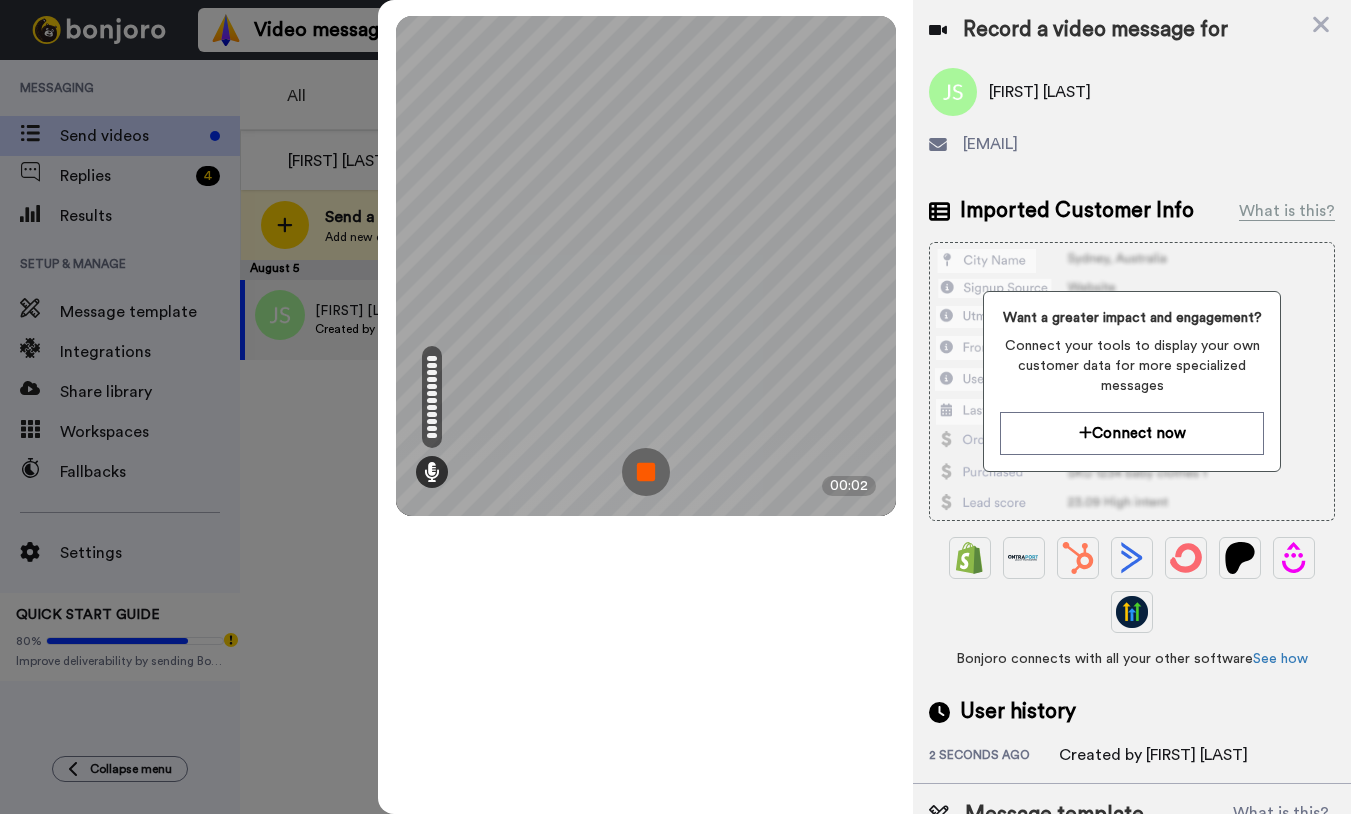 click at bounding box center (646, 472) 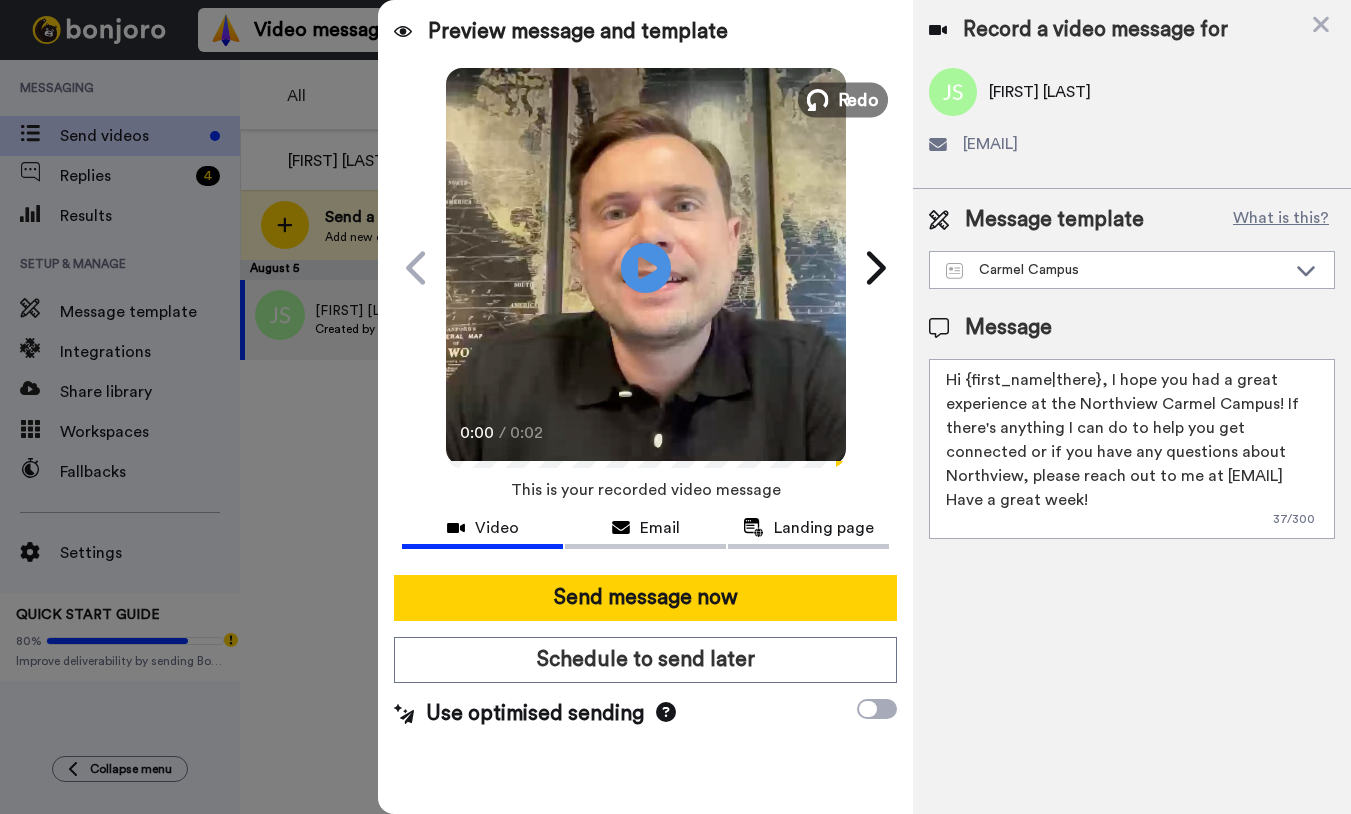 click on "Redo" at bounding box center [858, 99] 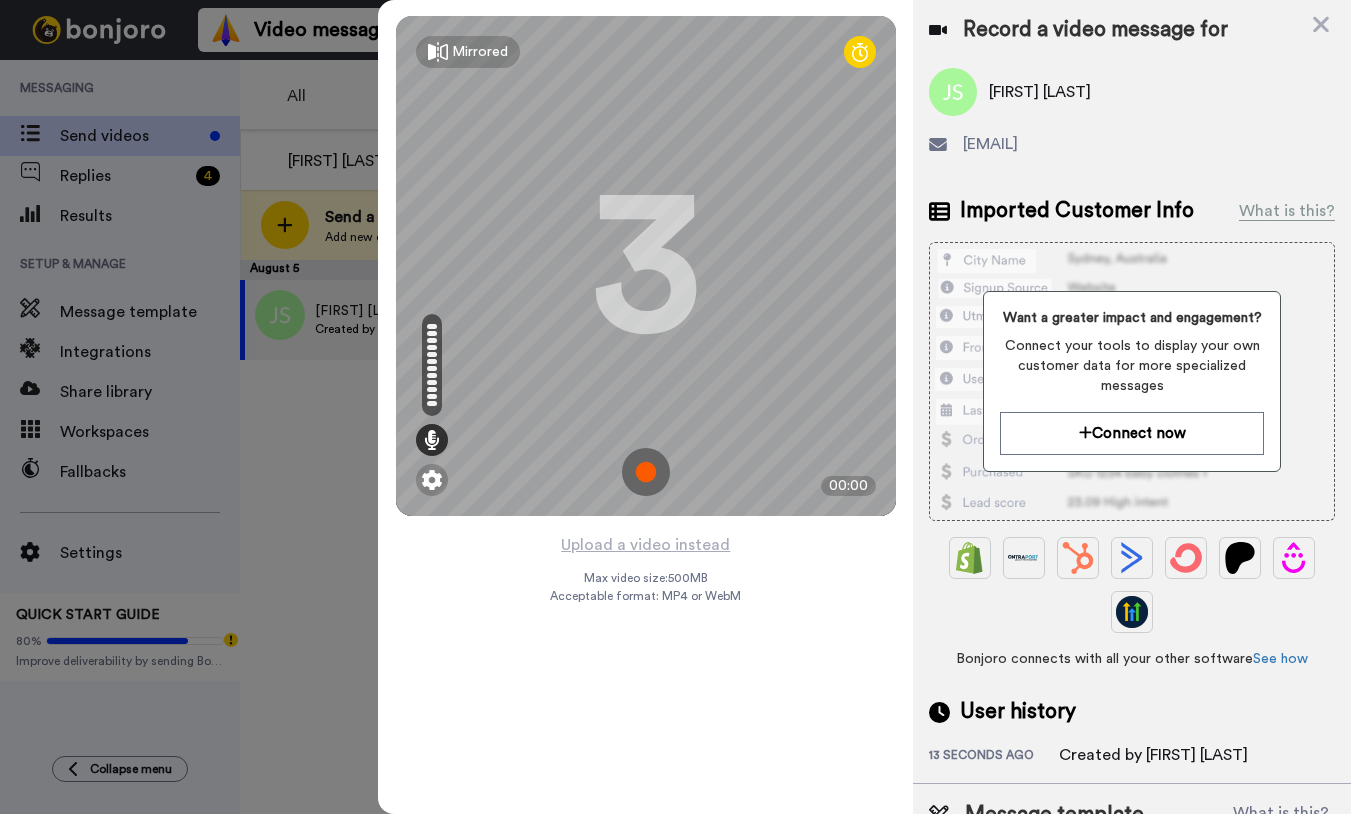 click at bounding box center (646, 472) 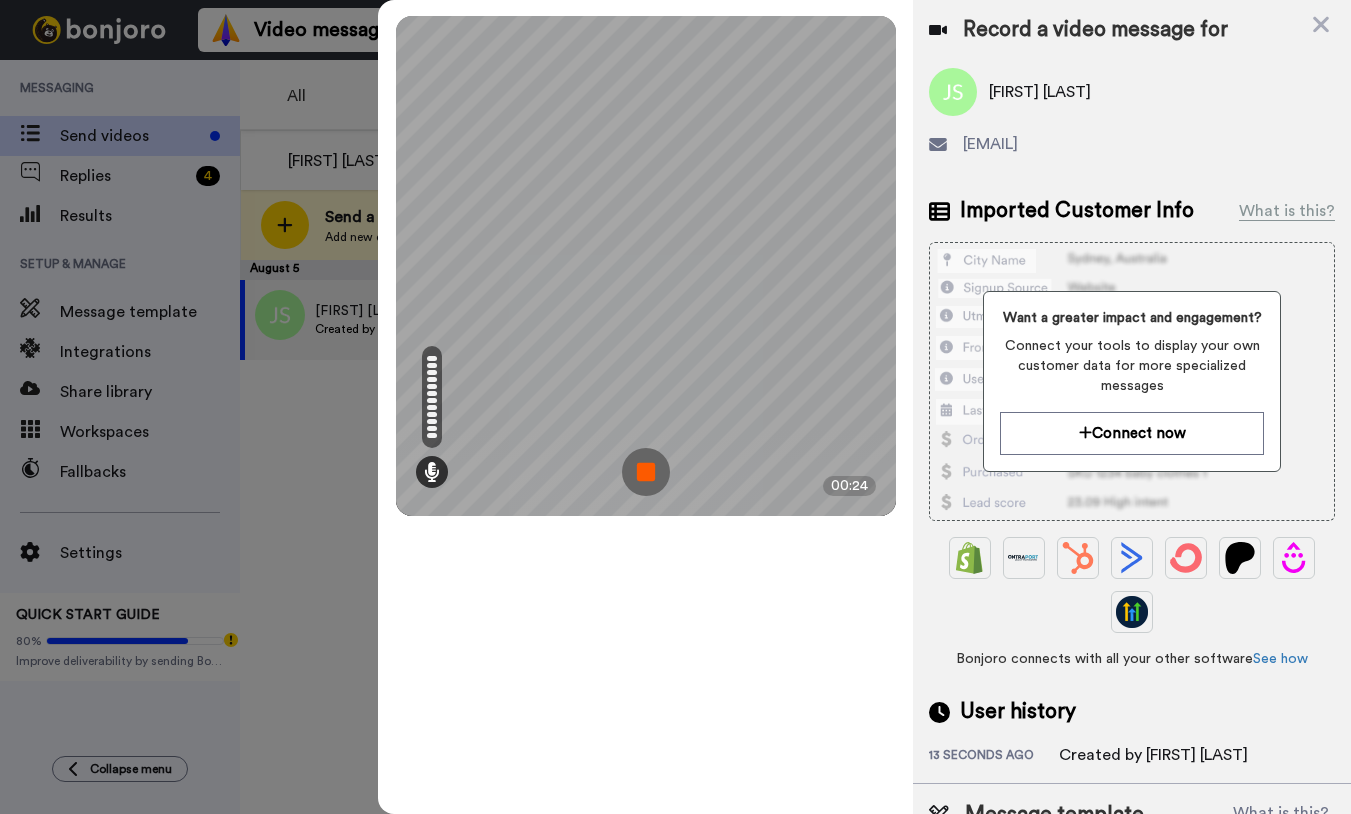 click at bounding box center [646, 472] 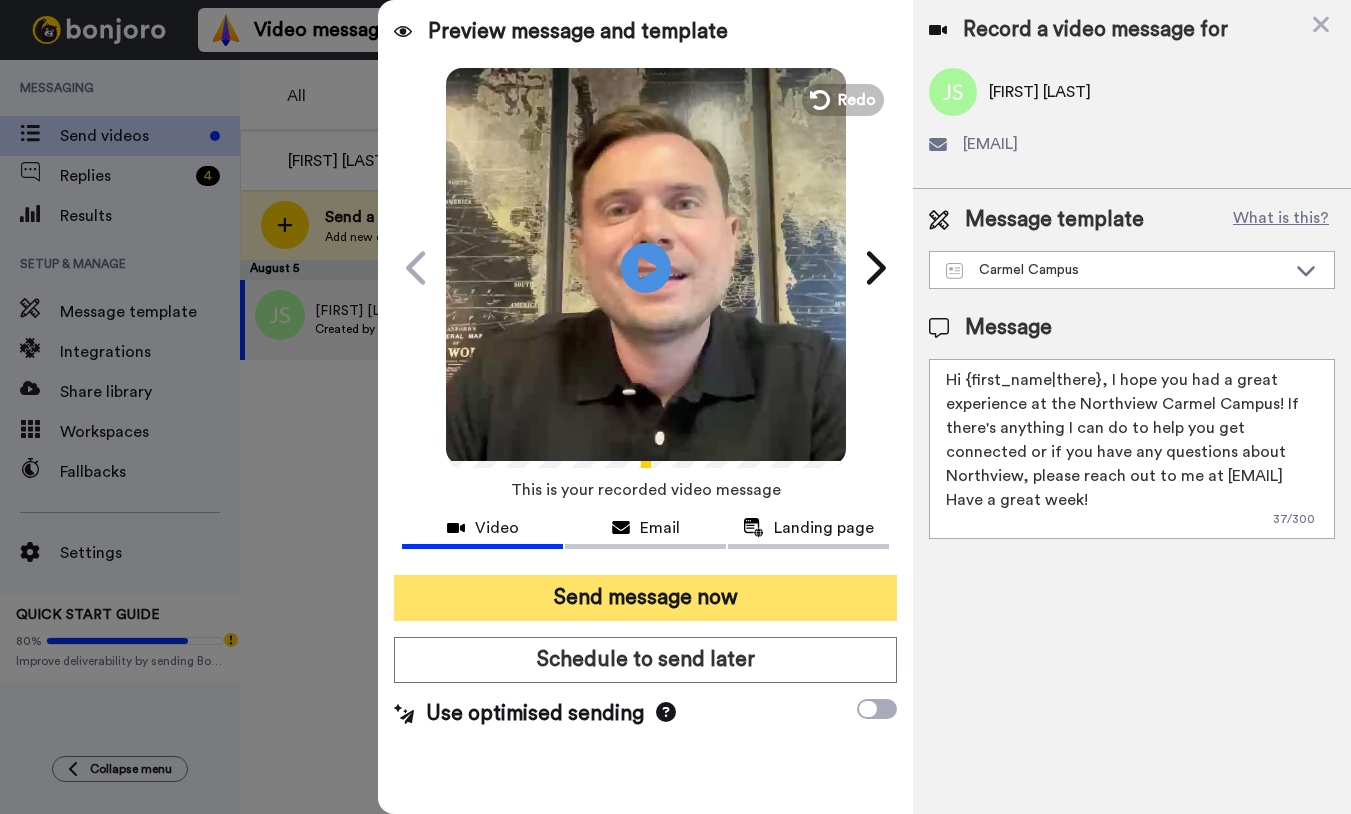 click on "Send message now" at bounding box center (645, 598) 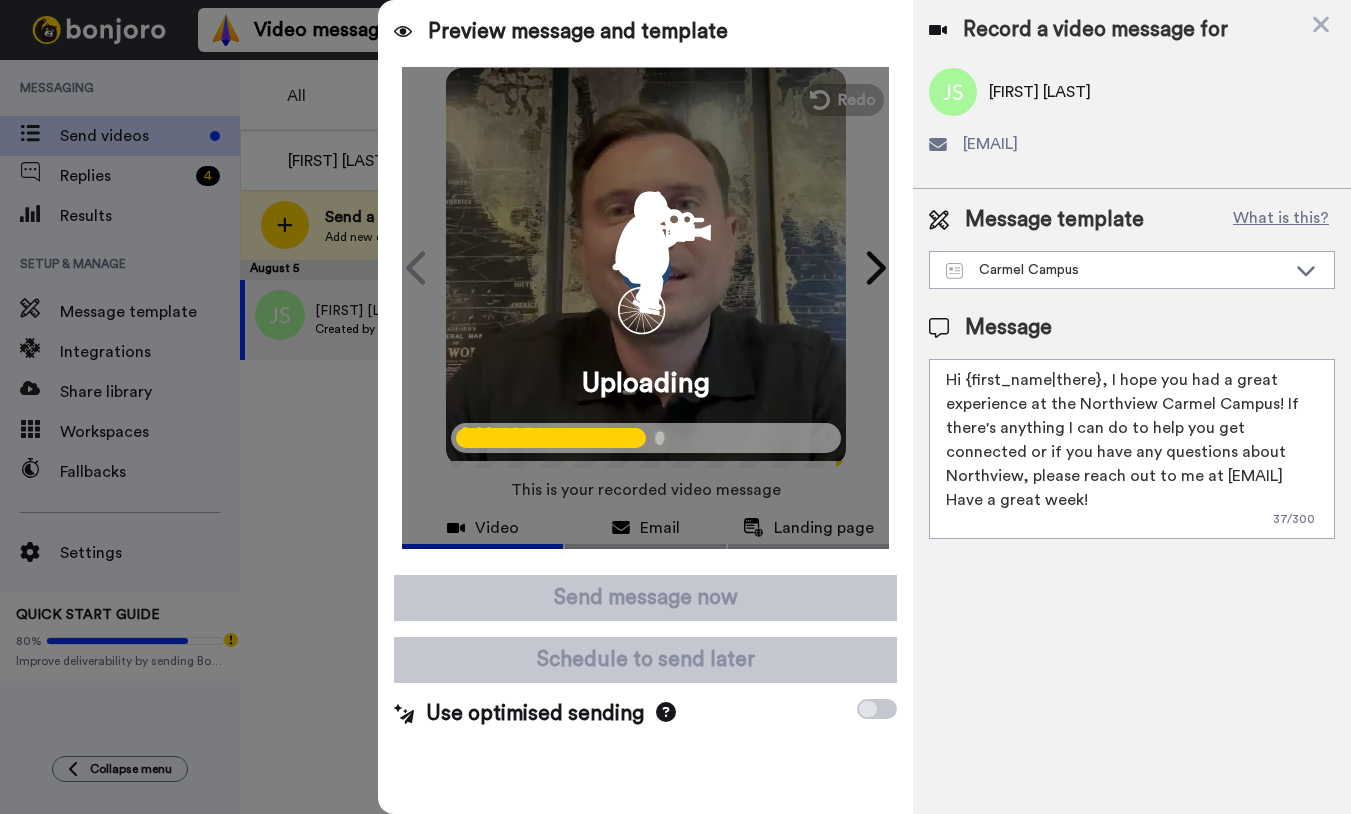 click at bounding box center [675, 407] 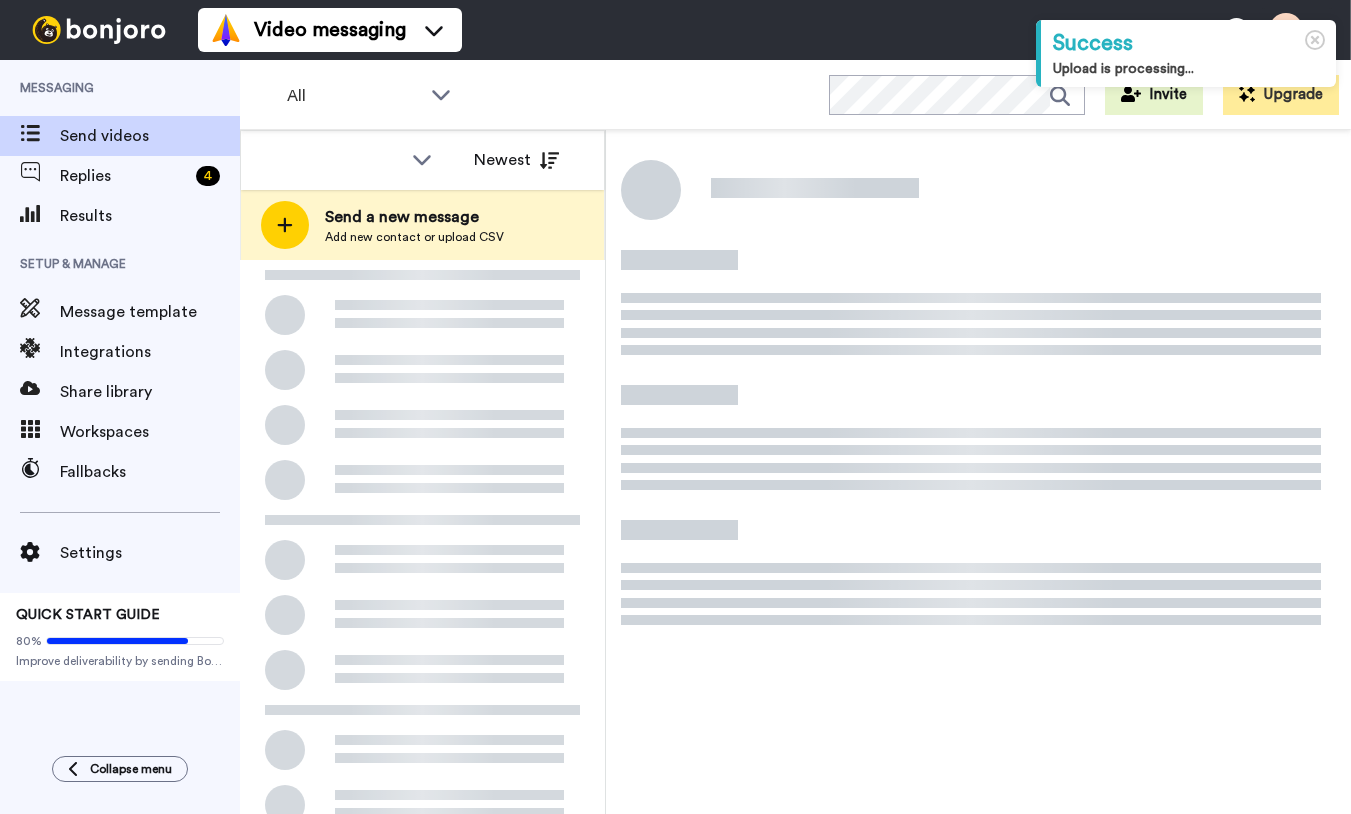 scroll, scrollTop: 0, scrollLeft: 0, axis: both 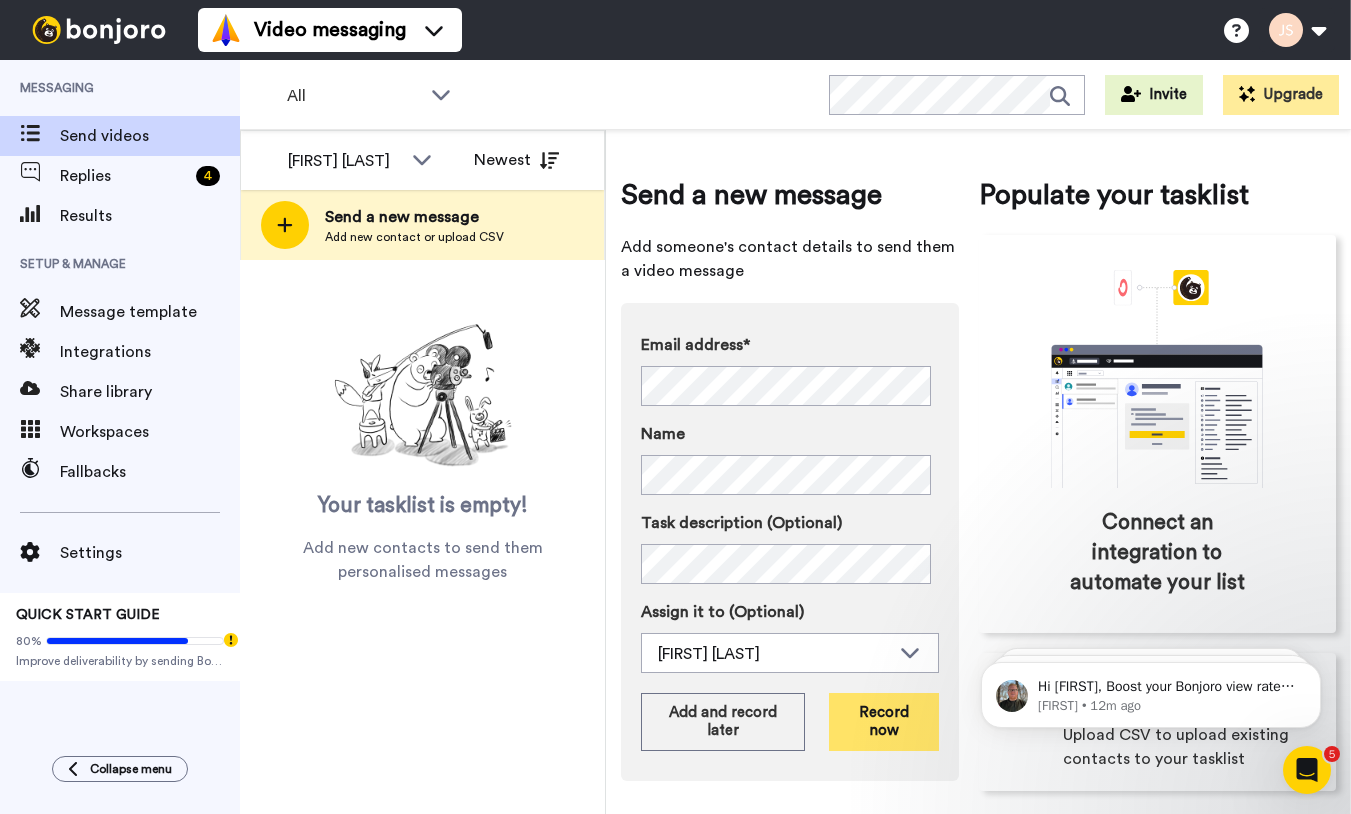 click on "Record now" at bounding box center (883, 722) 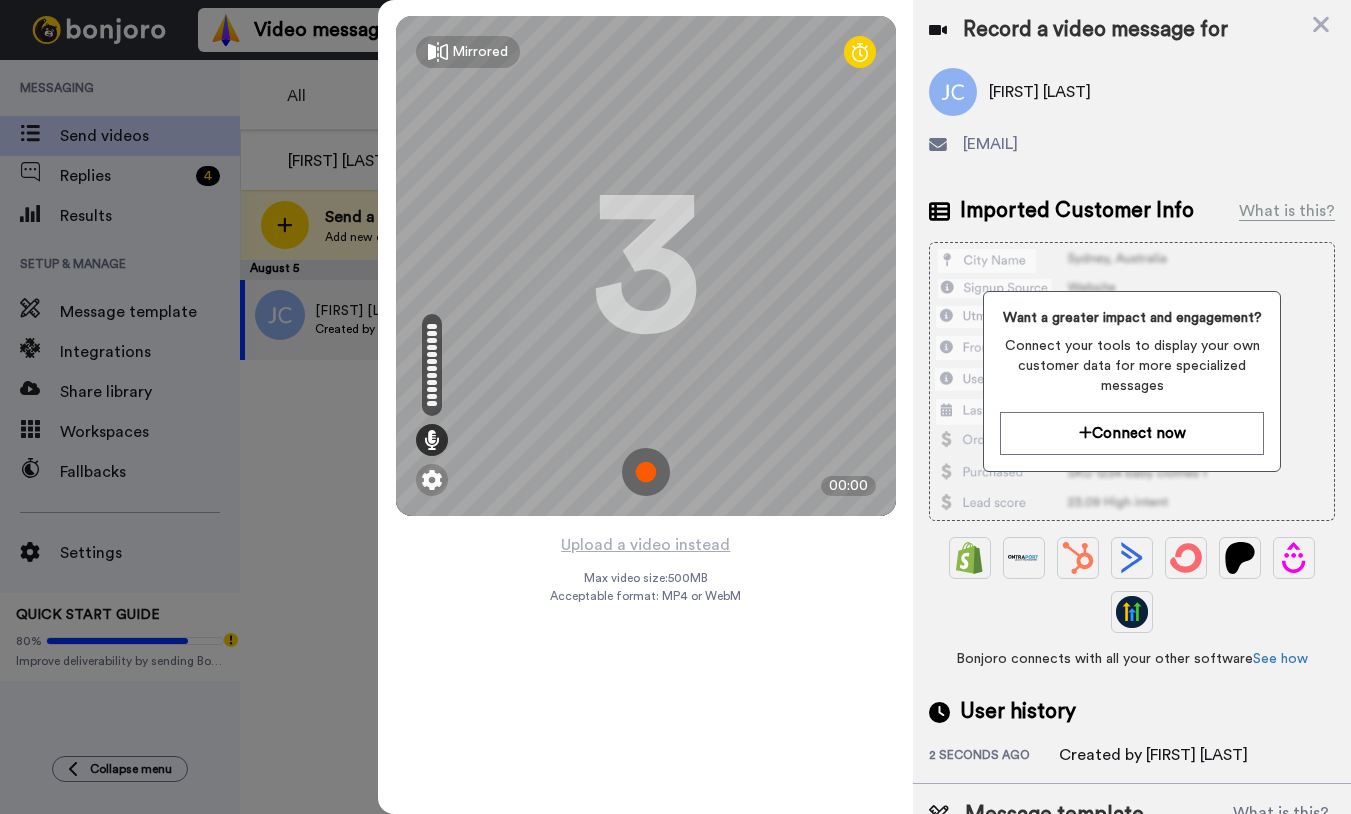 click at bounding box center (646, 472) 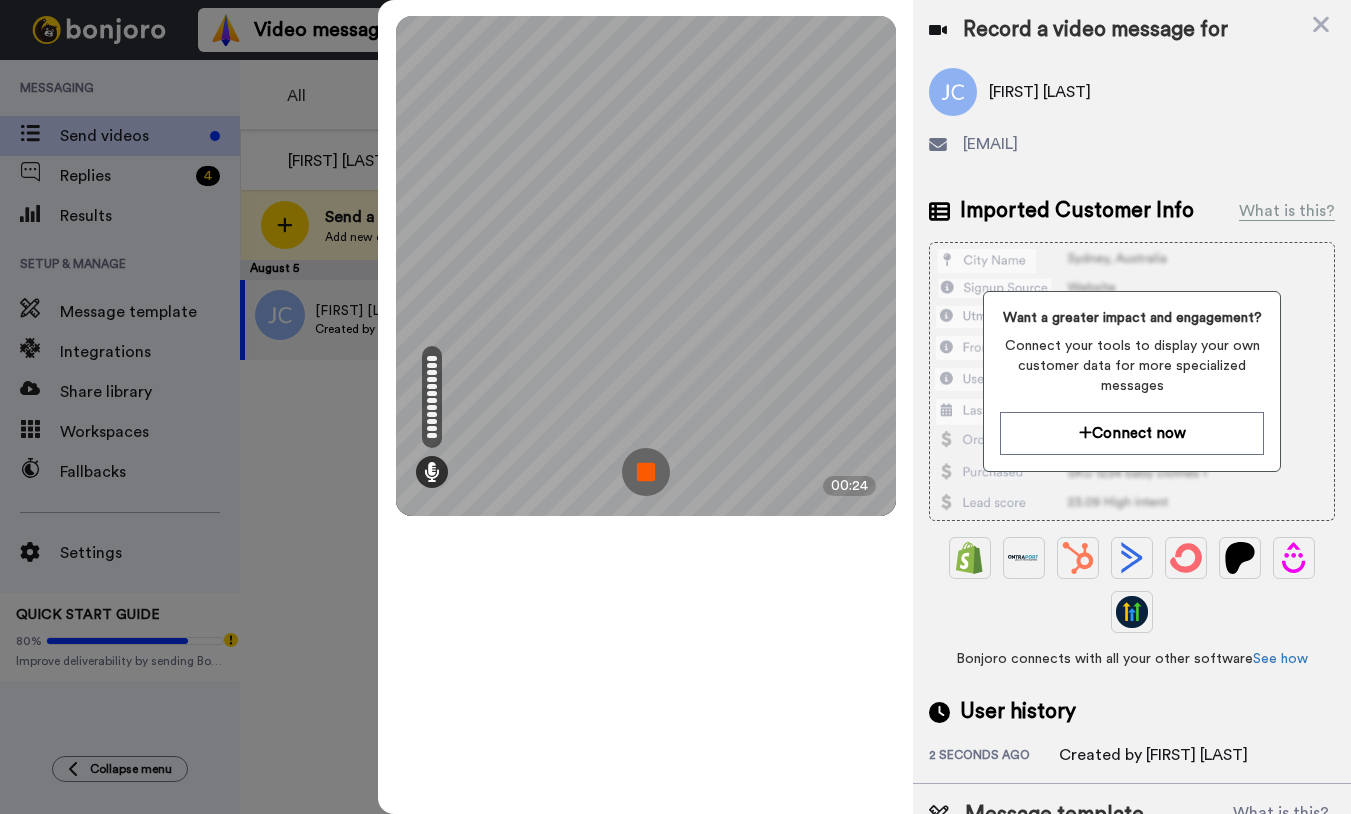 click at bounding box center [646, 472] 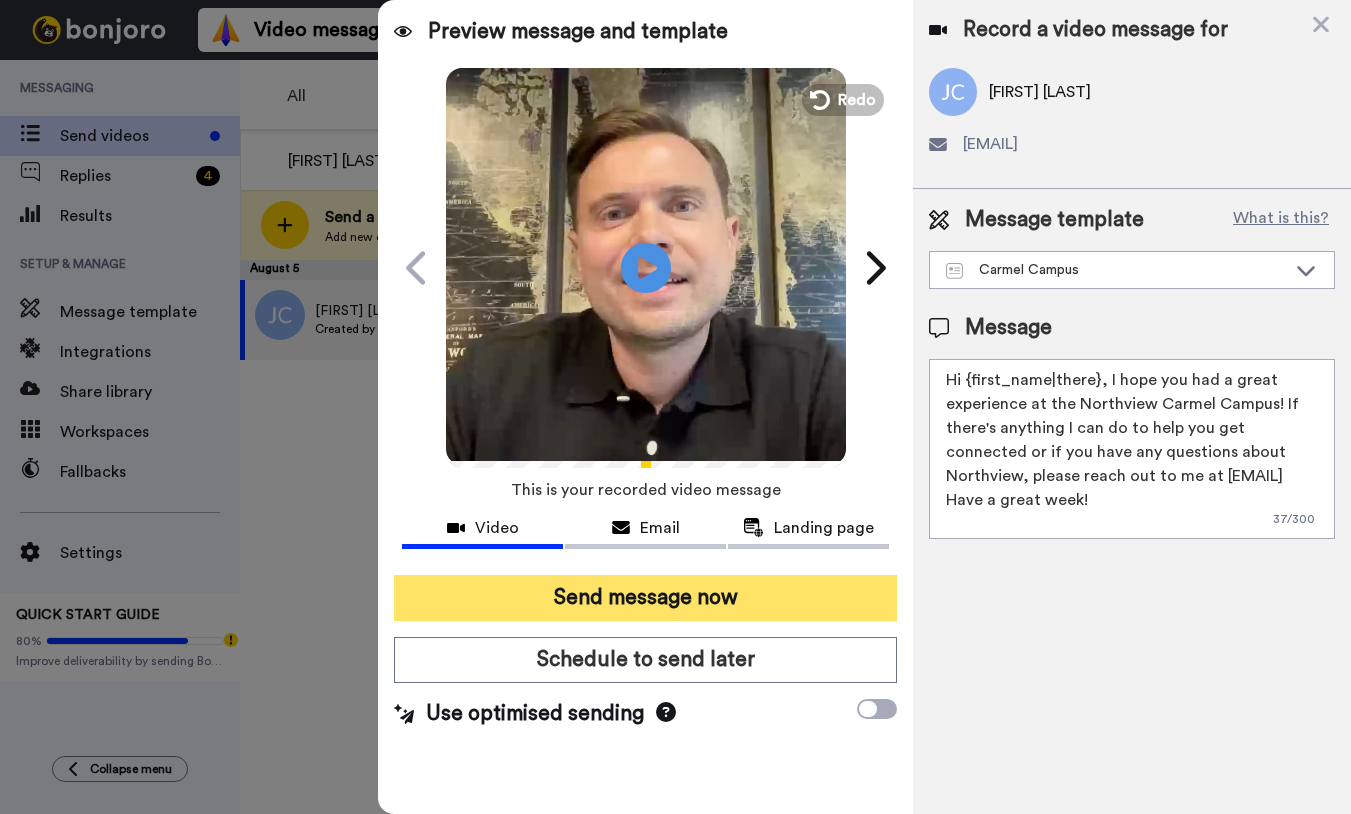 click on "Send message now" at bounding box center (645, 598) 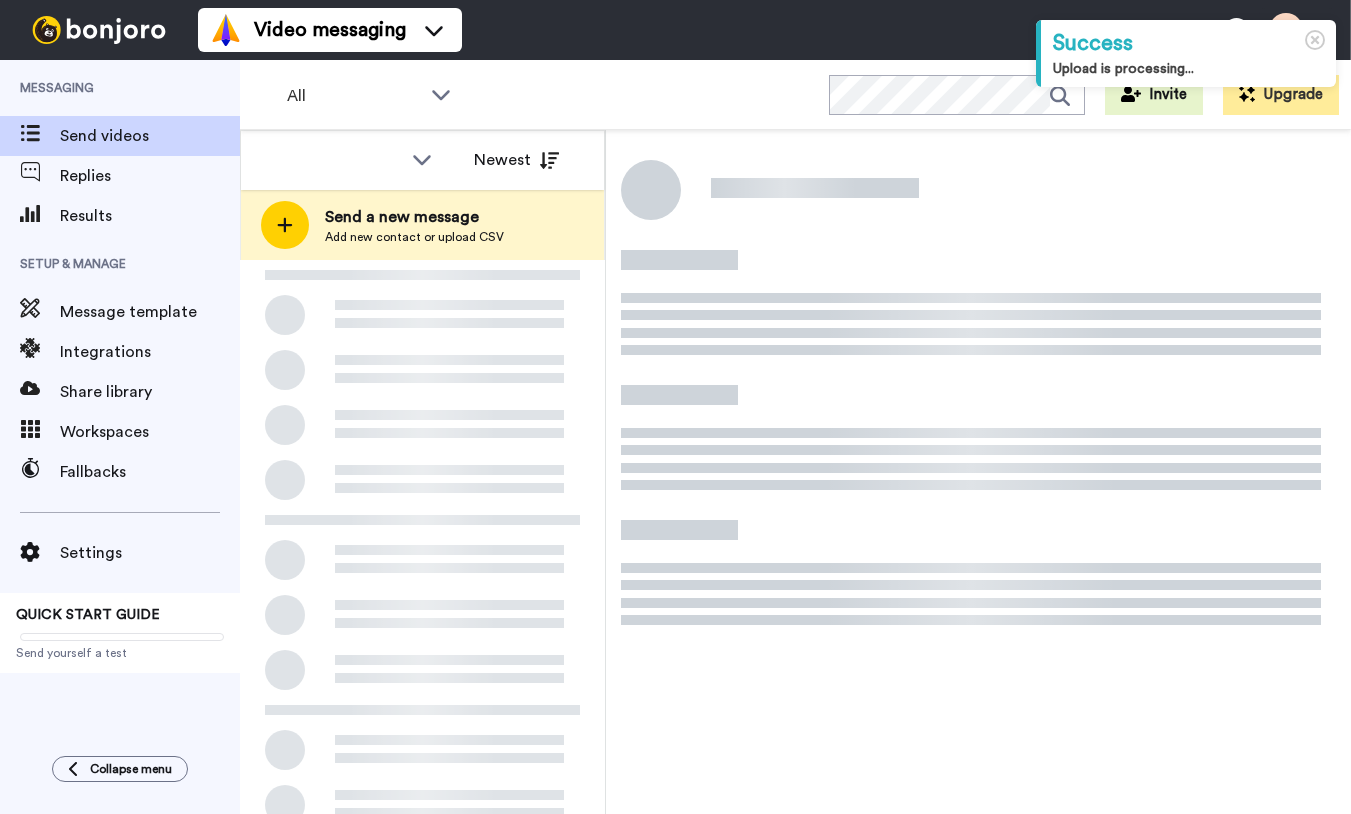 scroll, scrollTop: 0, scrollLeft: 0, axis: both 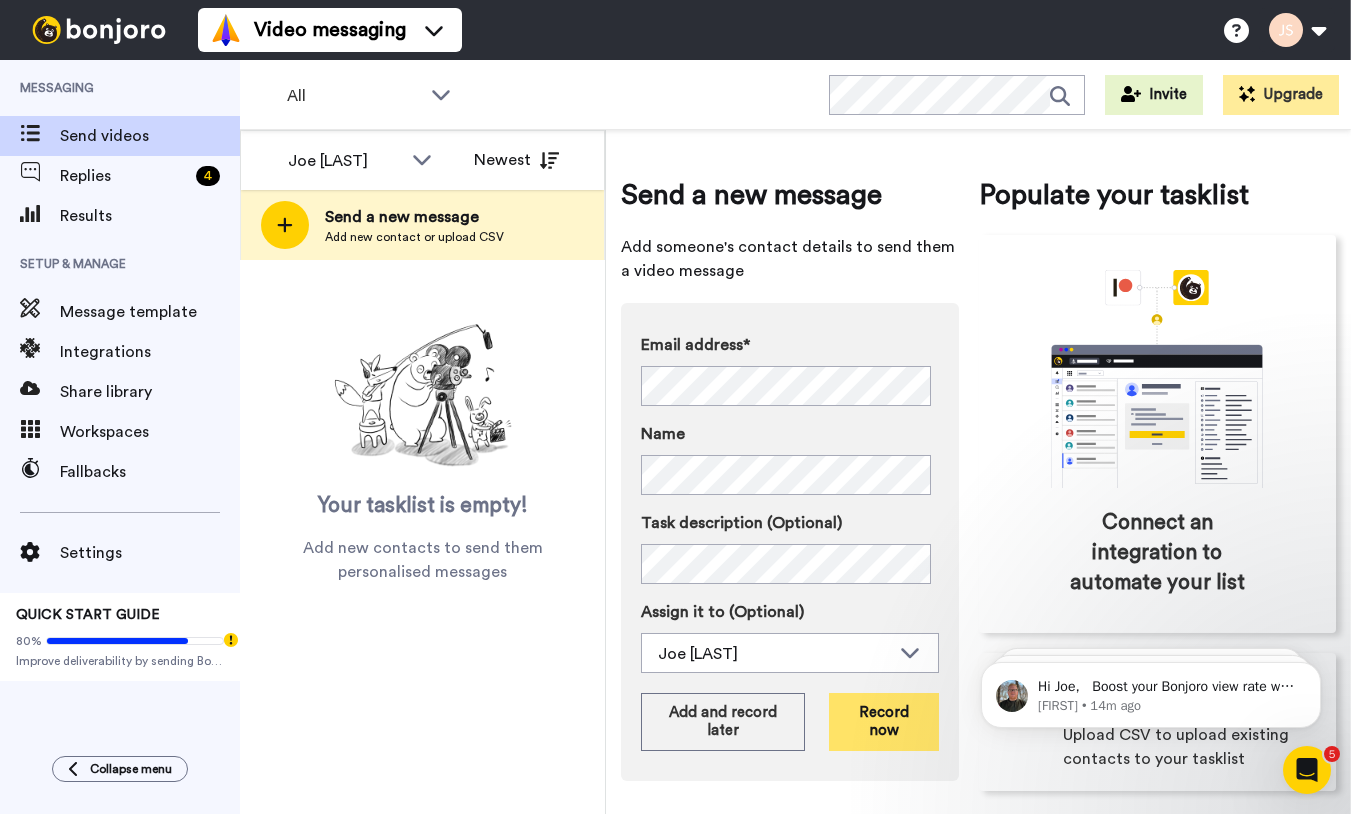 click on "Record now" at bounding box center [883, 722] 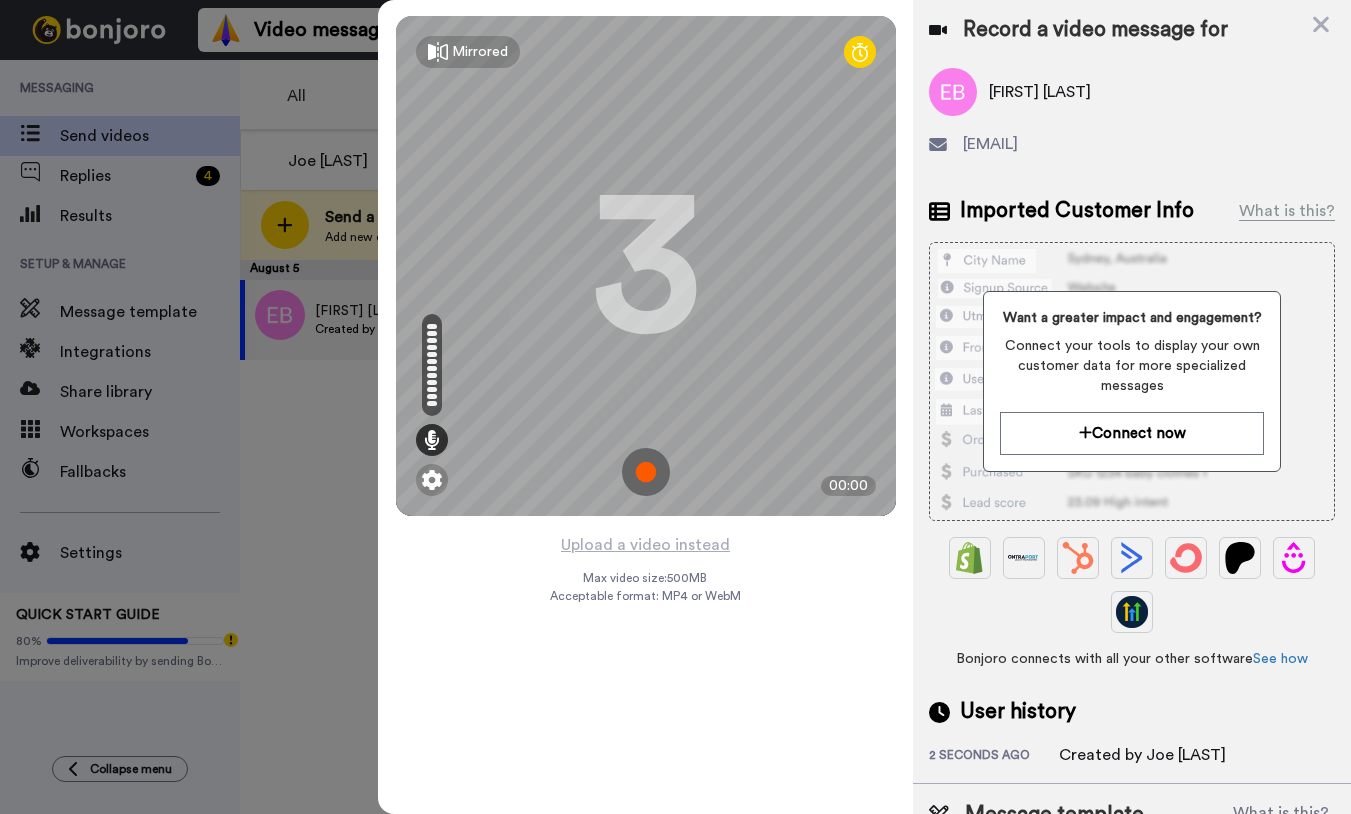 click at bounding box center [646, 472] 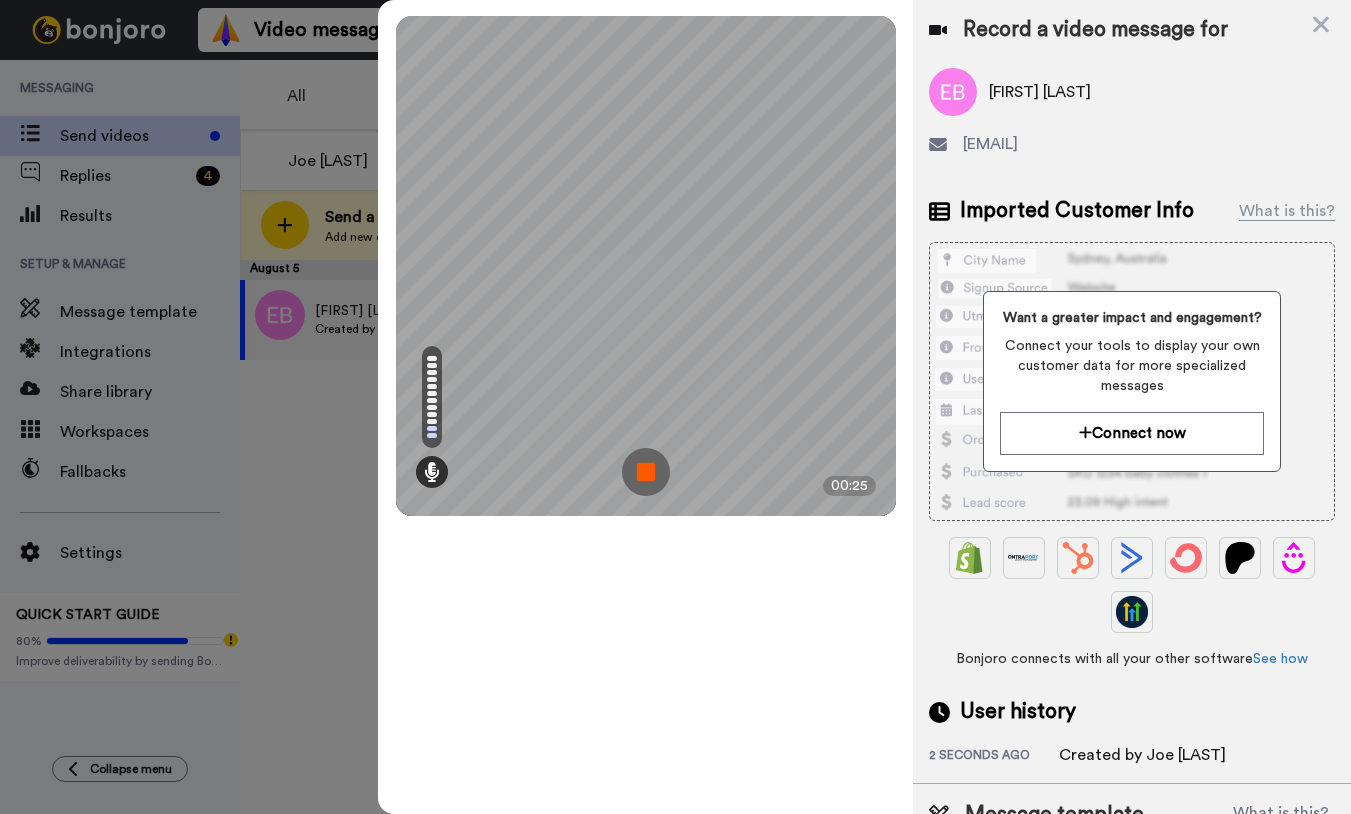 click at bounding box center [646, 472] 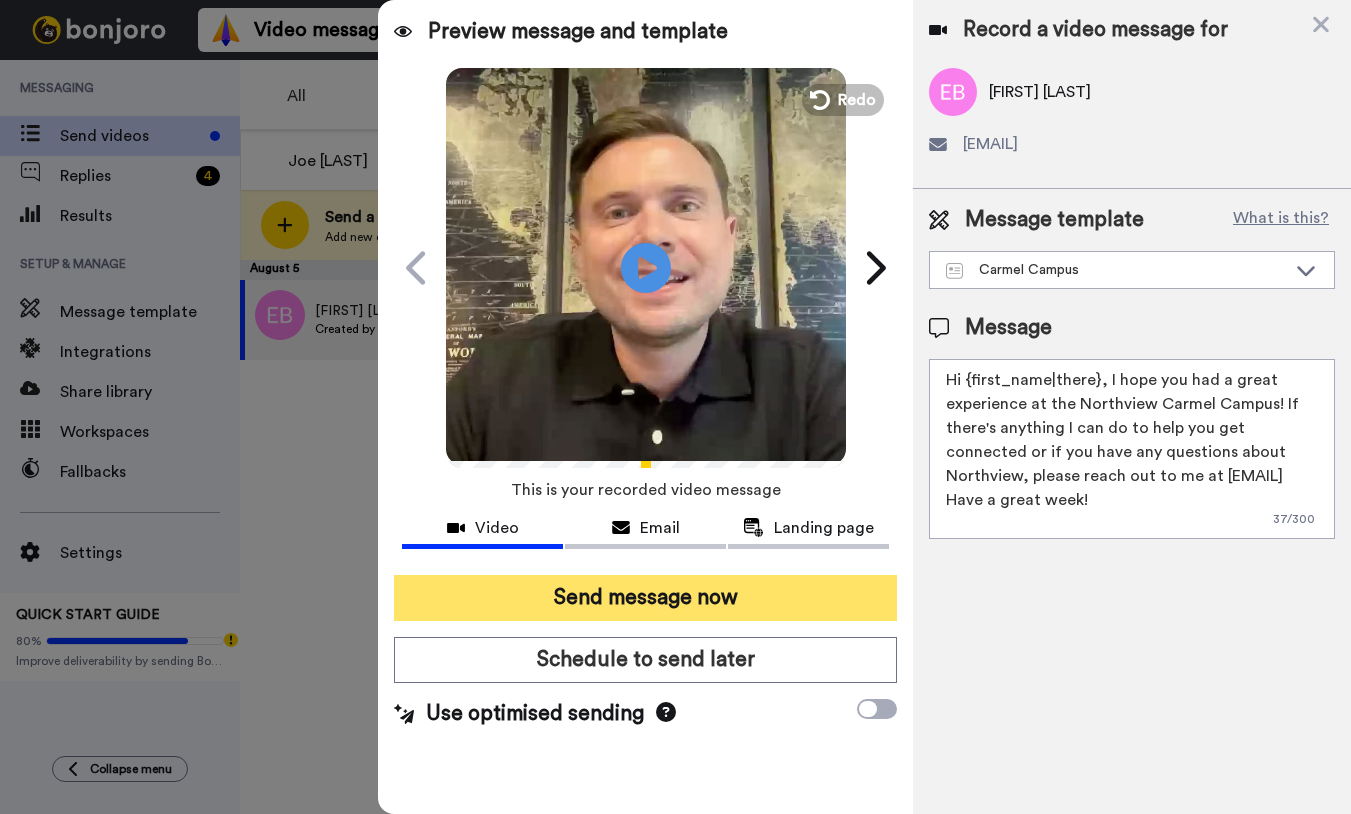 click on "Send message now" at bounding box center [645, 598] 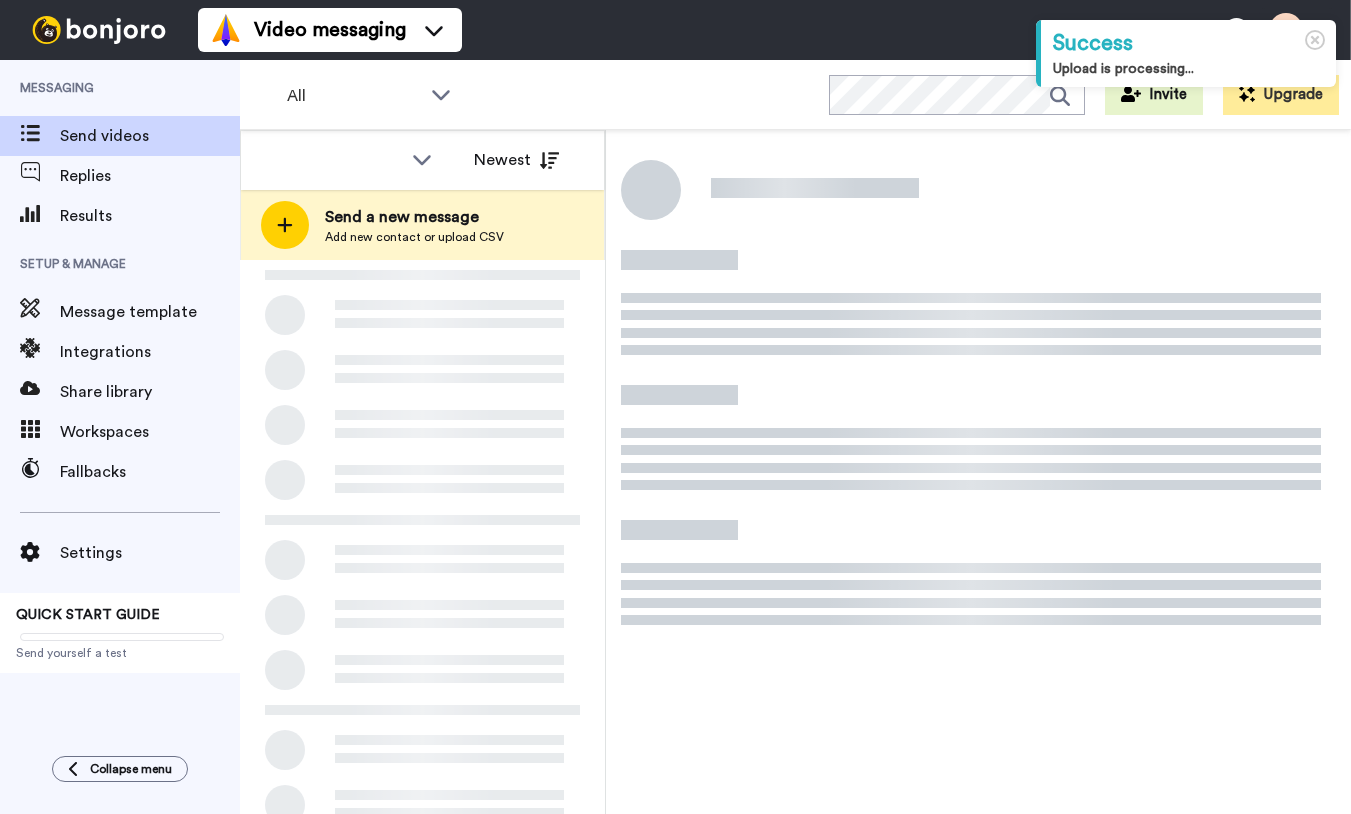 scroll, scrollTop: 0, scrollLeft: 0, axis: both 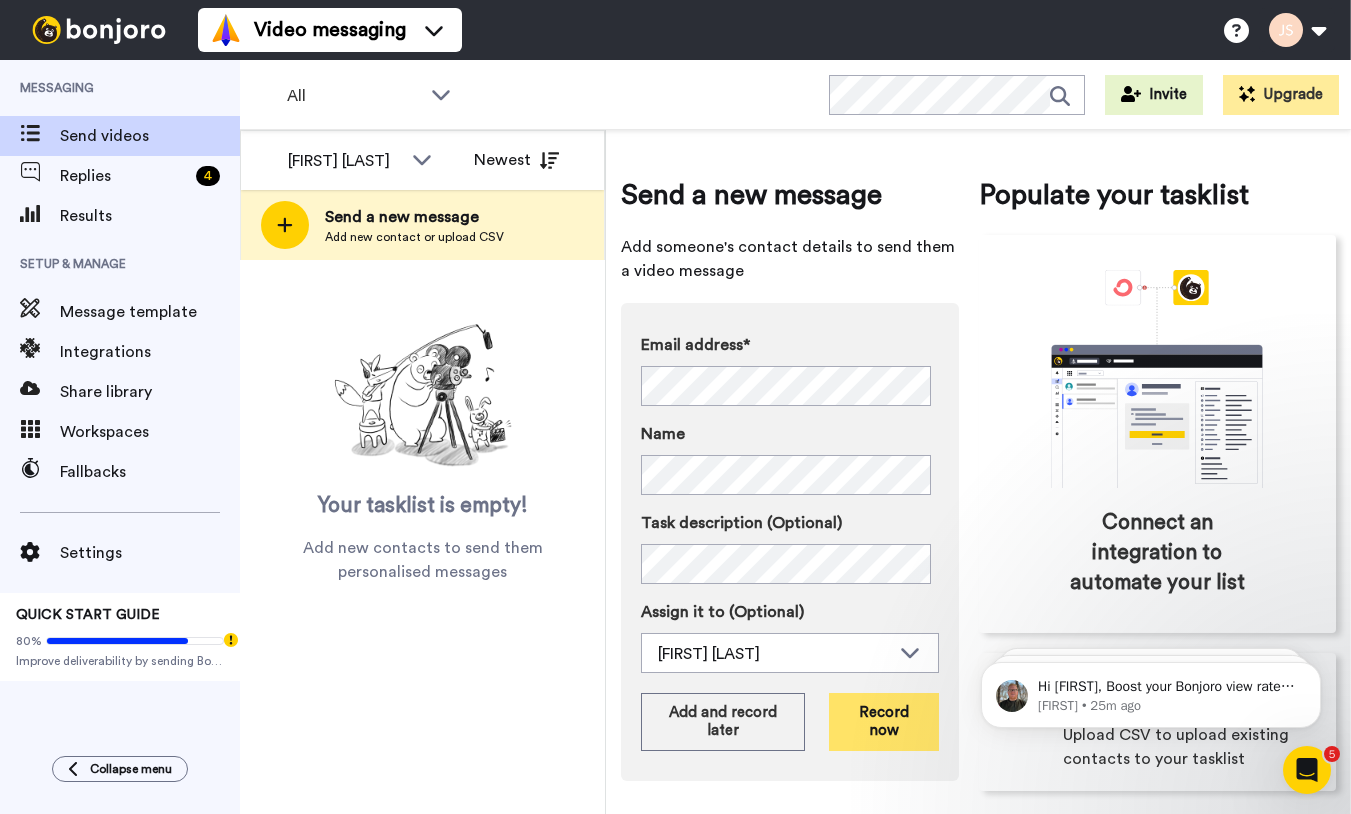 click on "Record now" at bounding box center [883, 722] 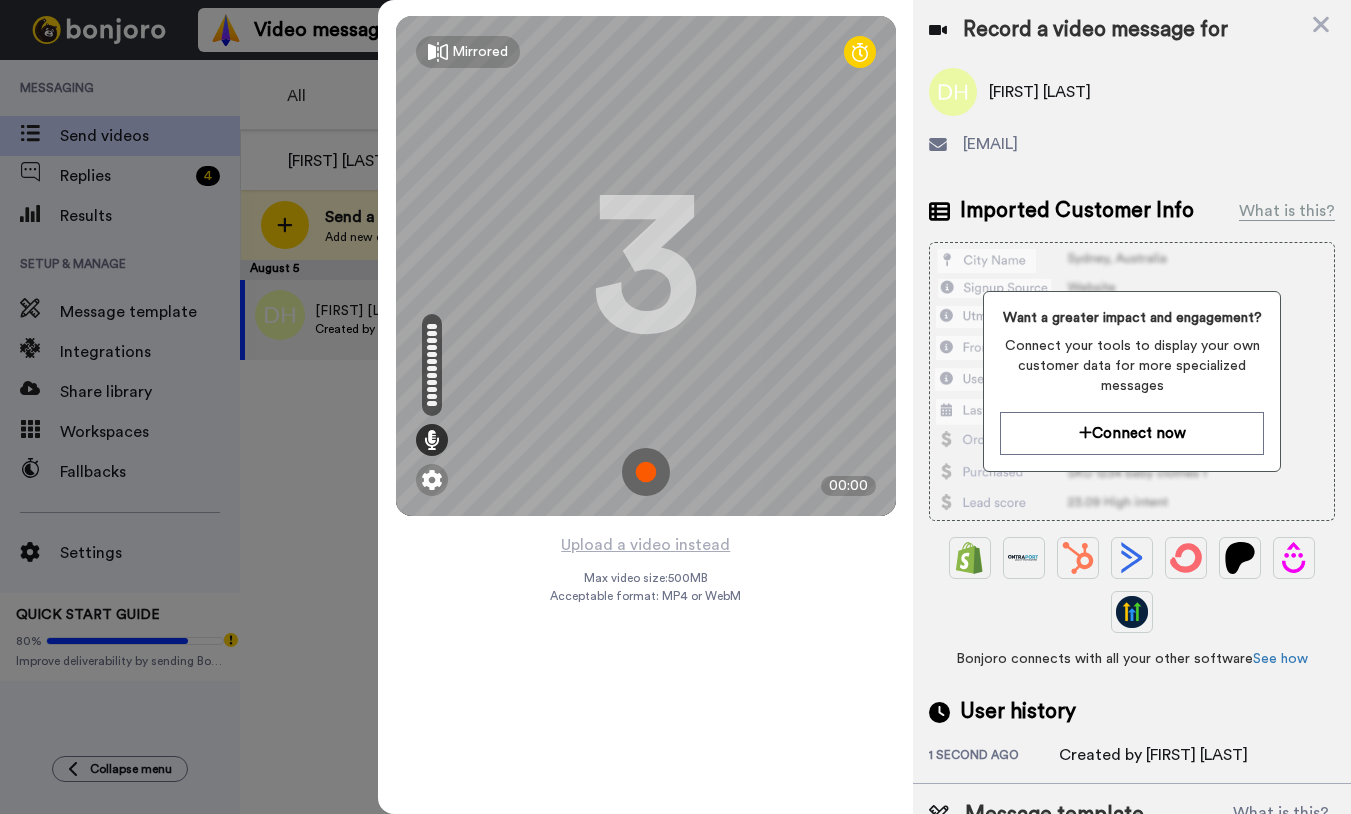 click at bounding box center [646, 472] 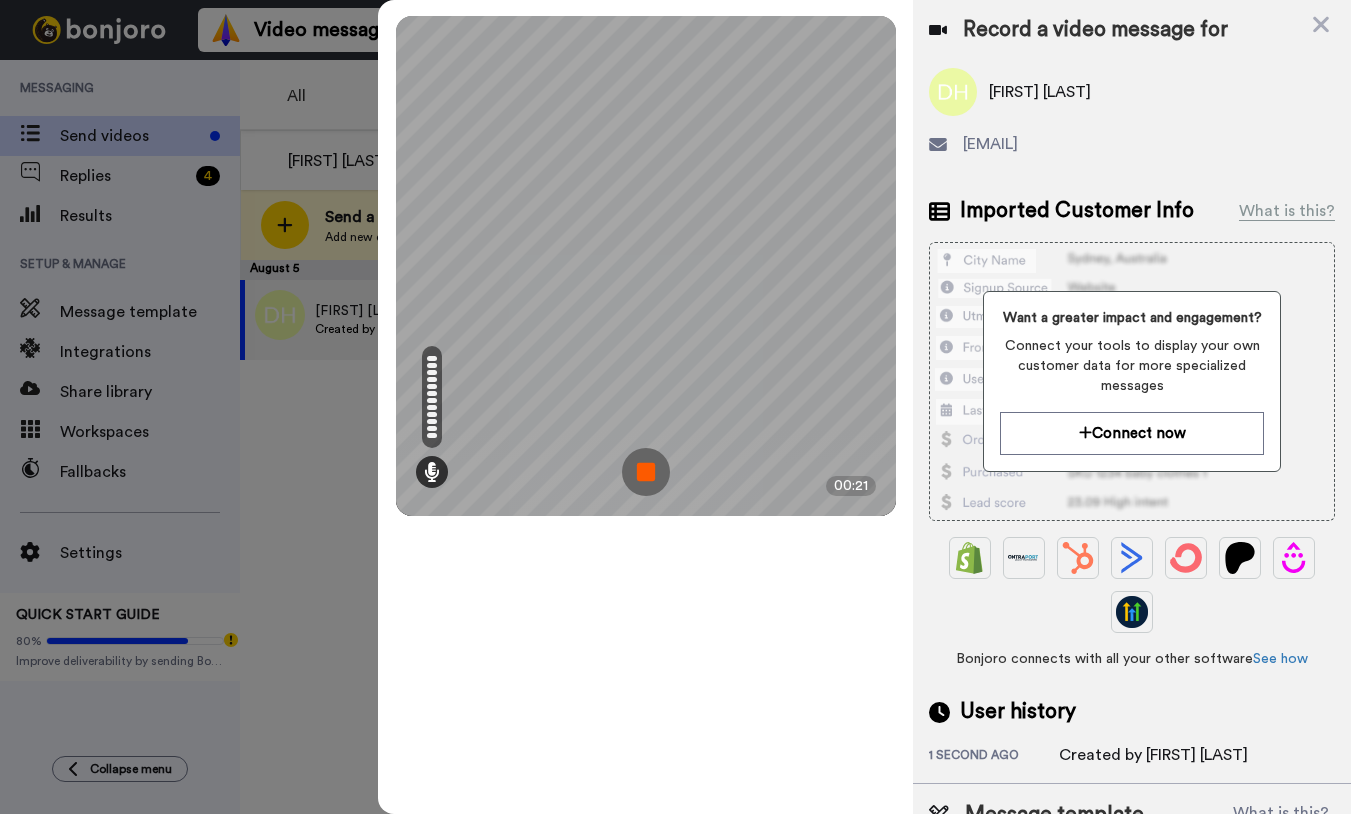 click at bounding box center (646, 472) 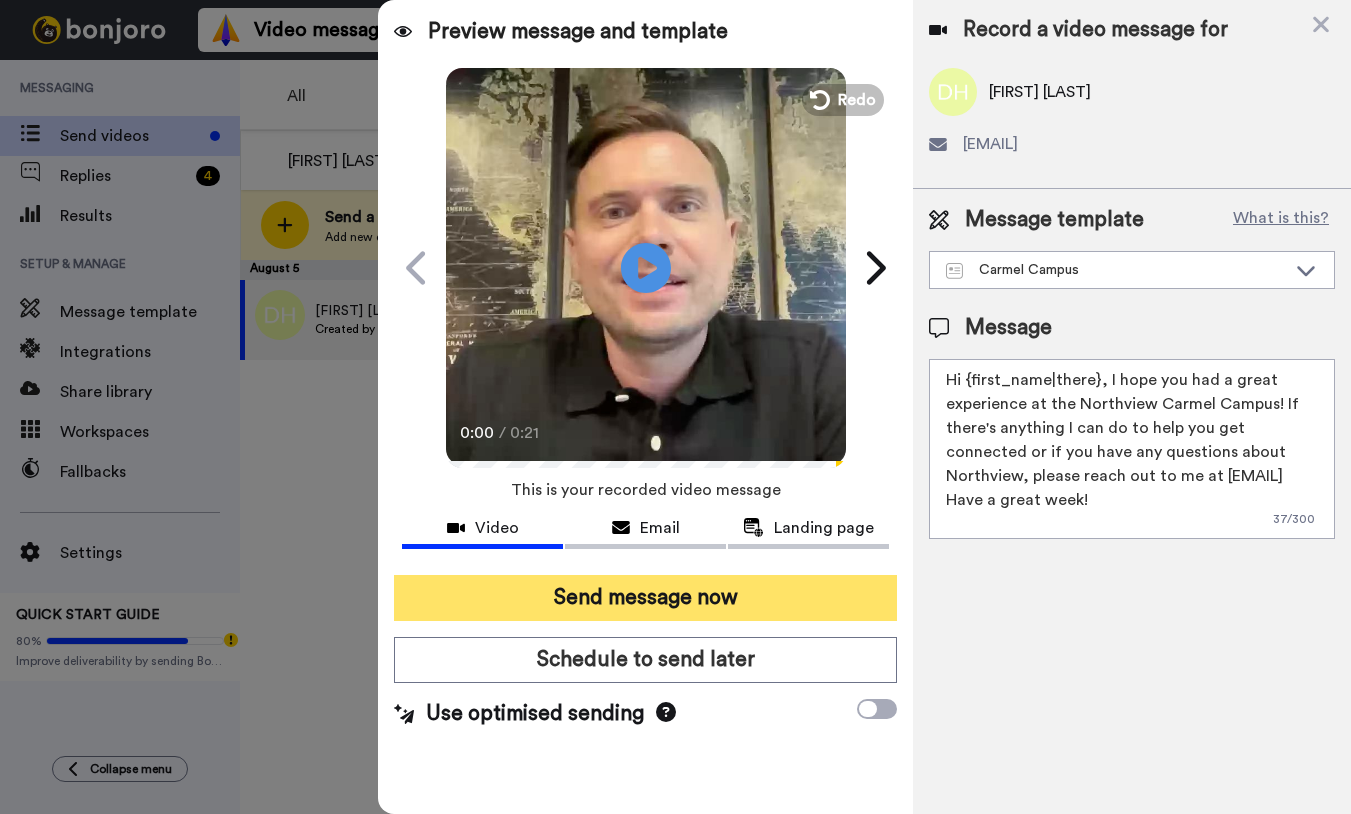 click on "Send message now" at bounding box center (645, 598) 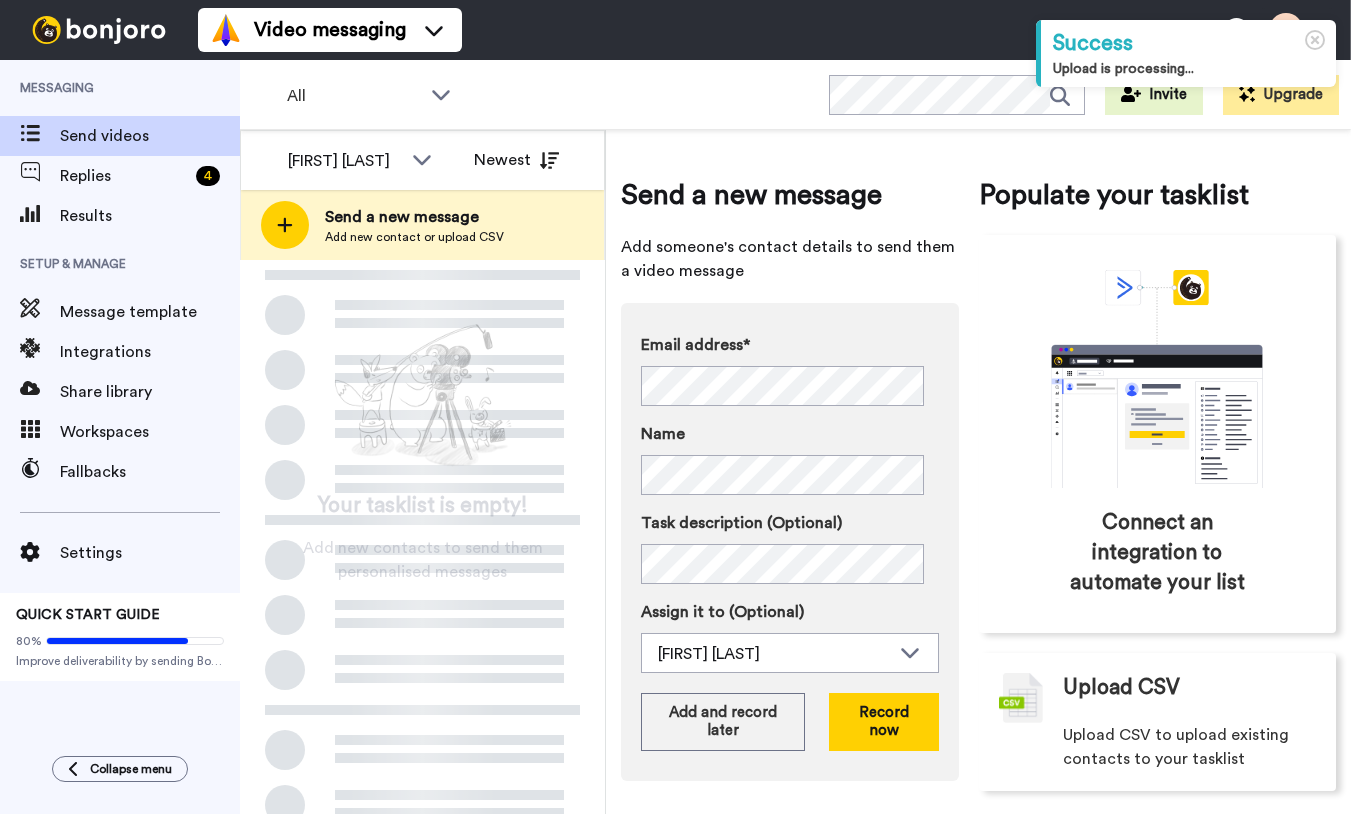 scroll, scrollTop: 0, scrollLeft: 0, axis: both 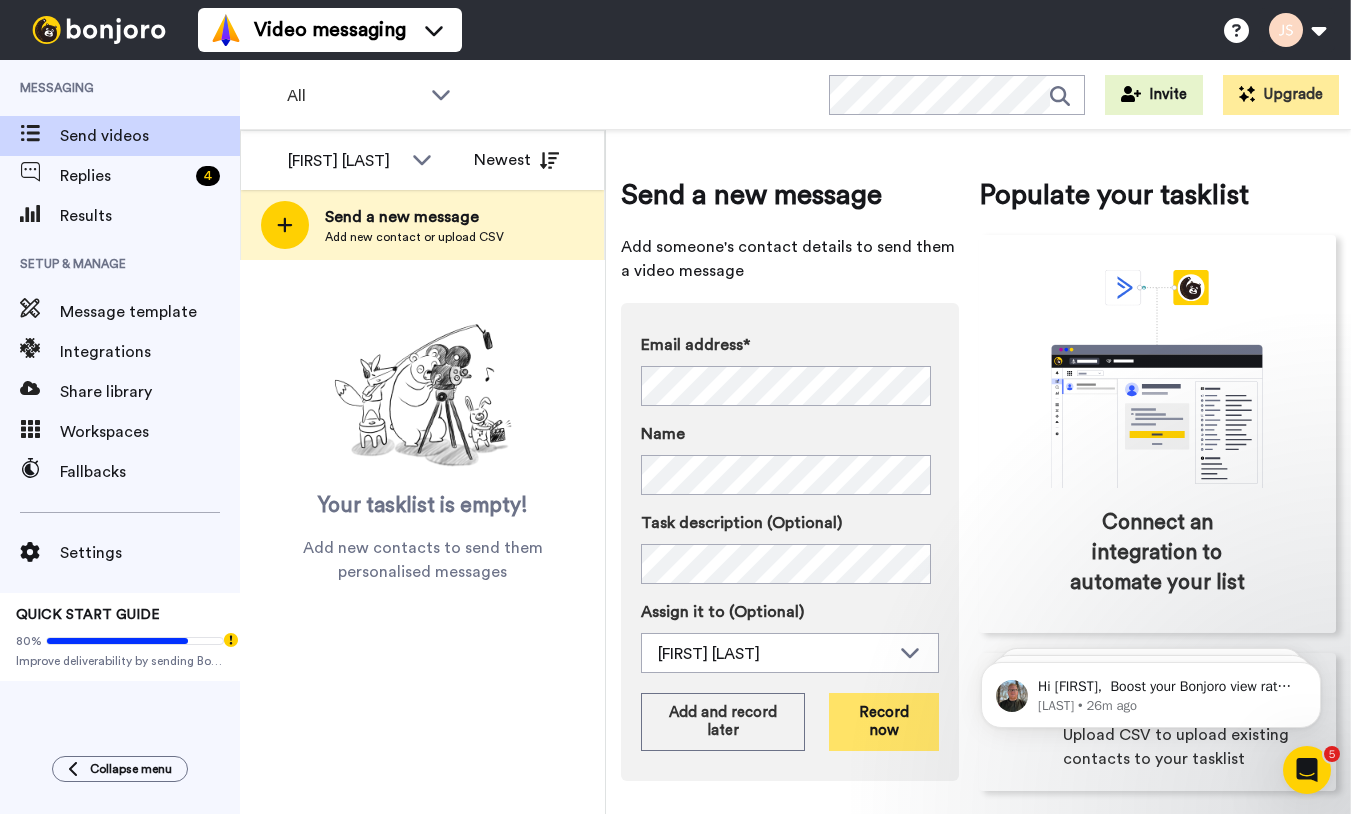 click on "Record now" at bounding box center (883, 722) 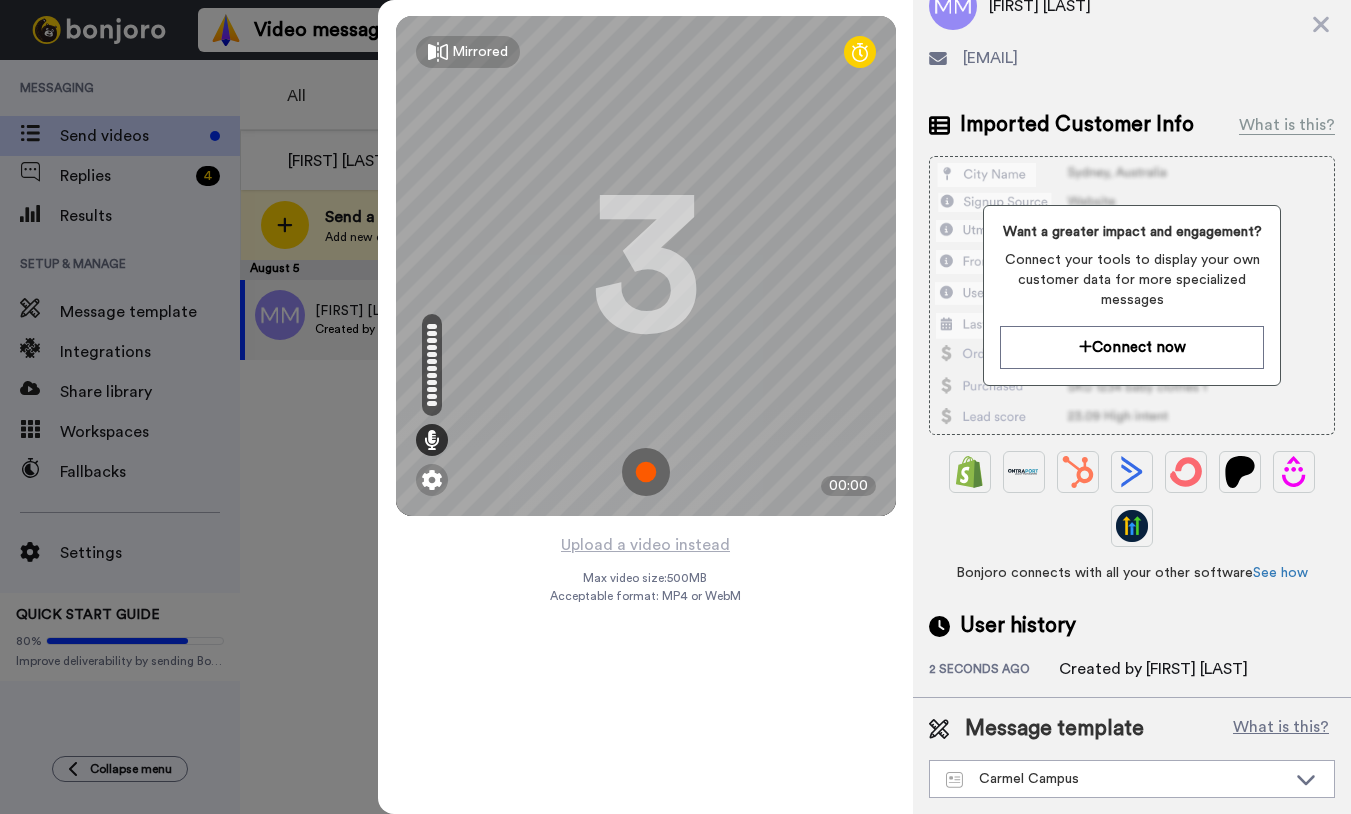 scroll, scrollTop: 0, scrollLeft: 0, axis: both 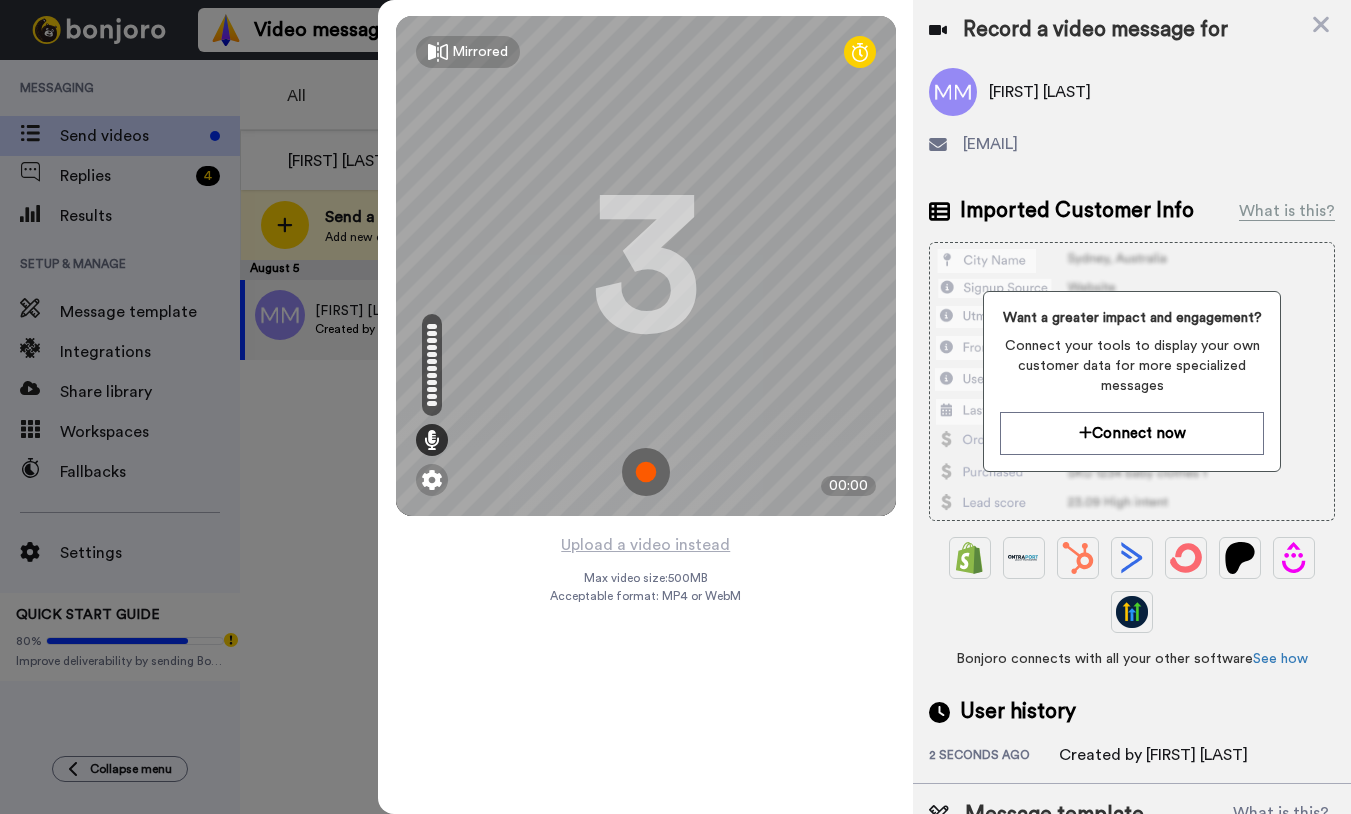 click at bounding box center [646, 472] 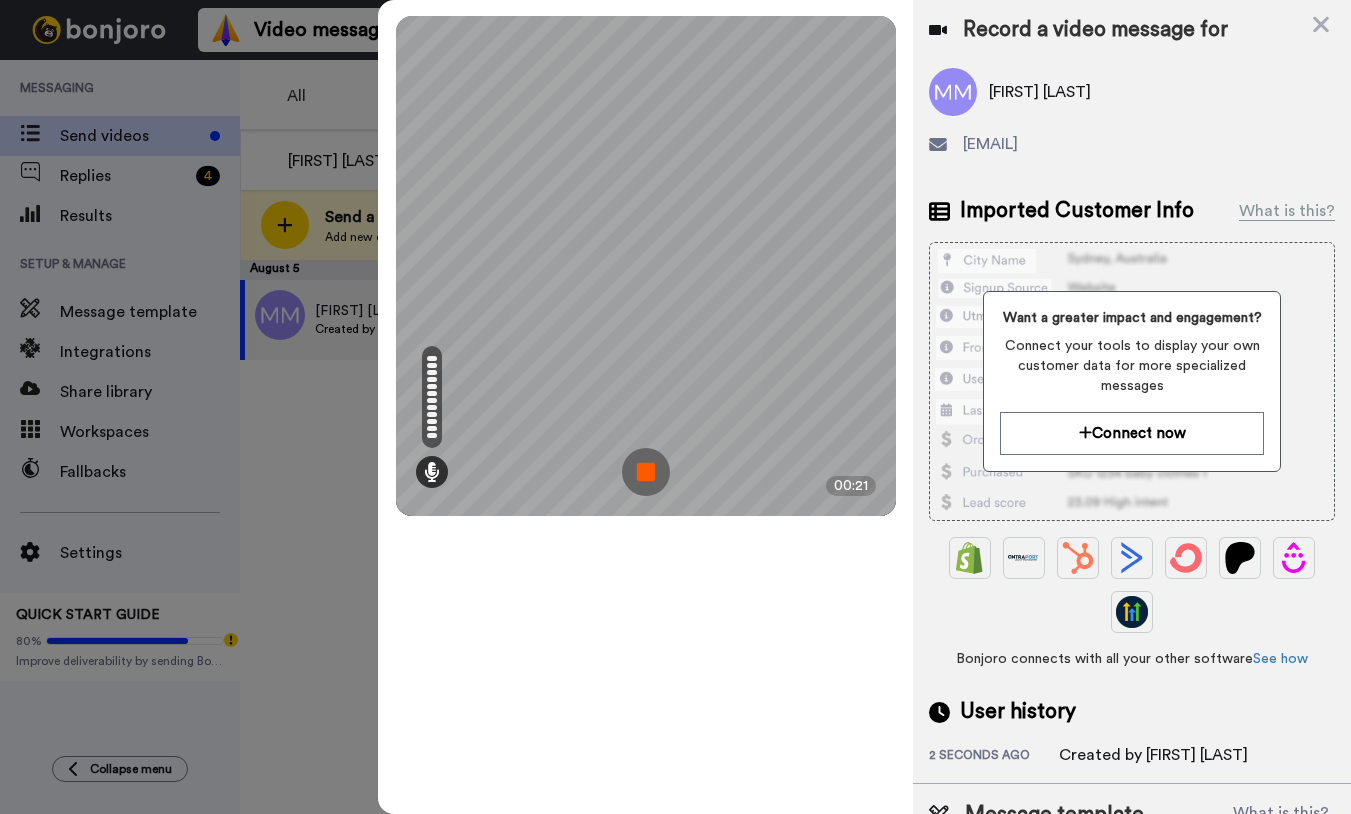 click at bounding box center [646, 472] 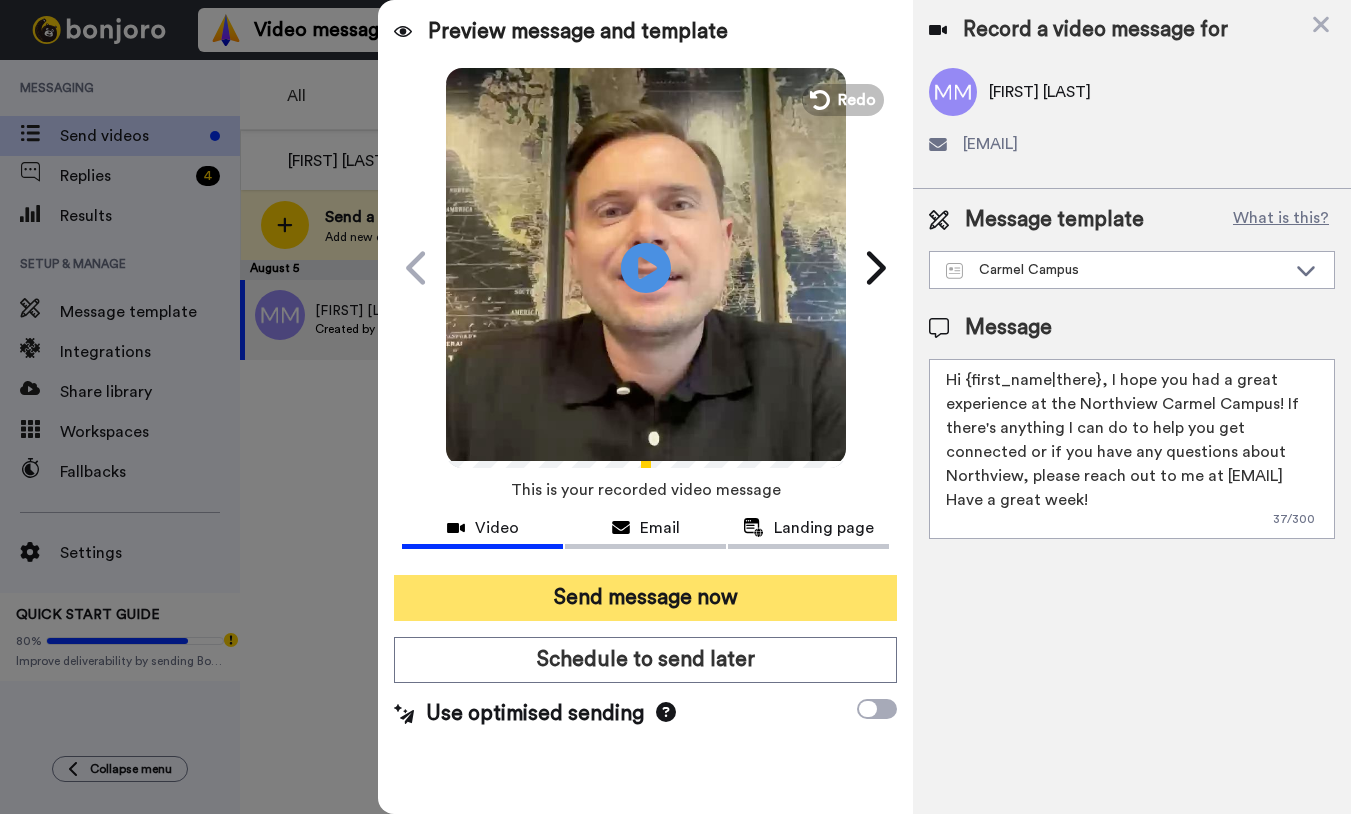click on "Send message now" at bounding box center [645, 598] 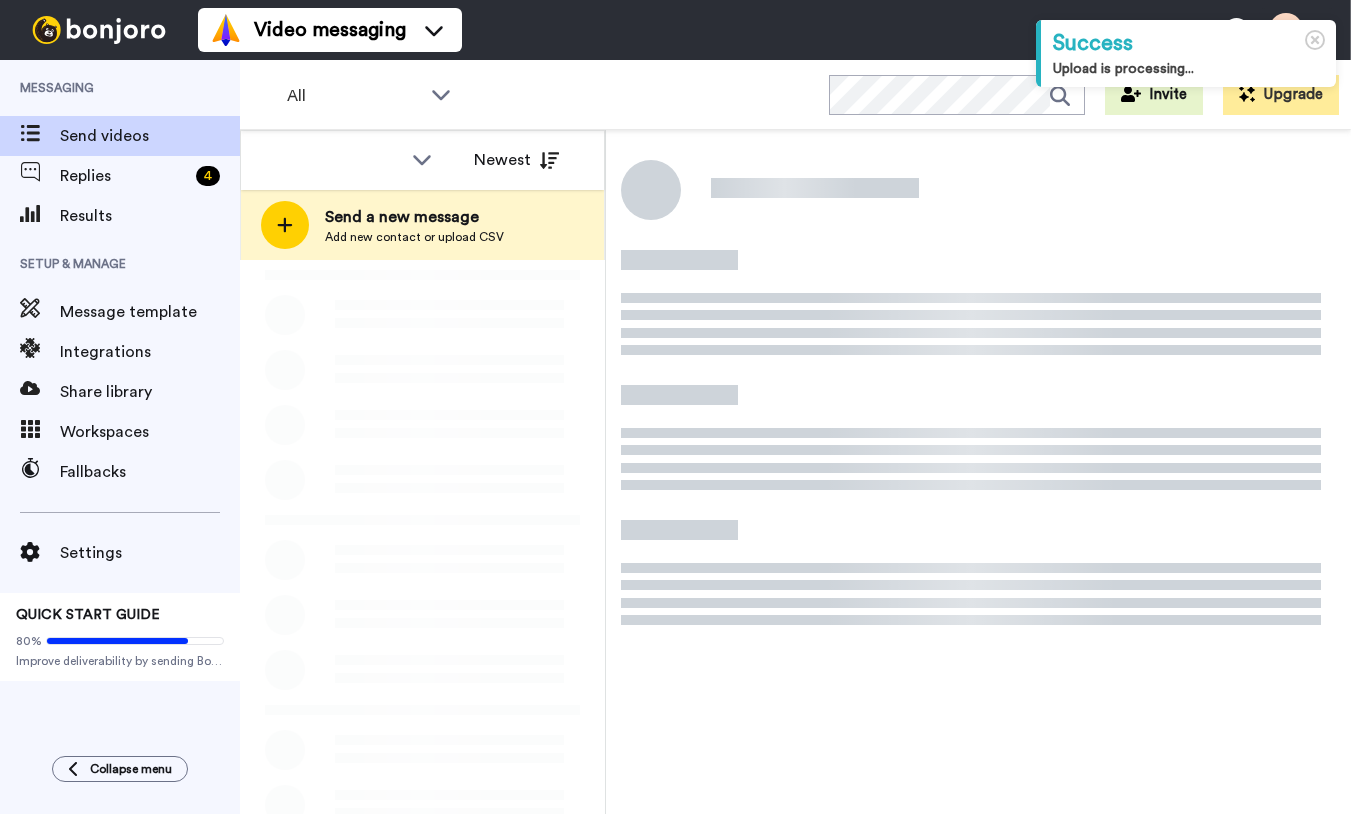 scroll, scrollTop: 0, scrollLeft: 0, axis: both 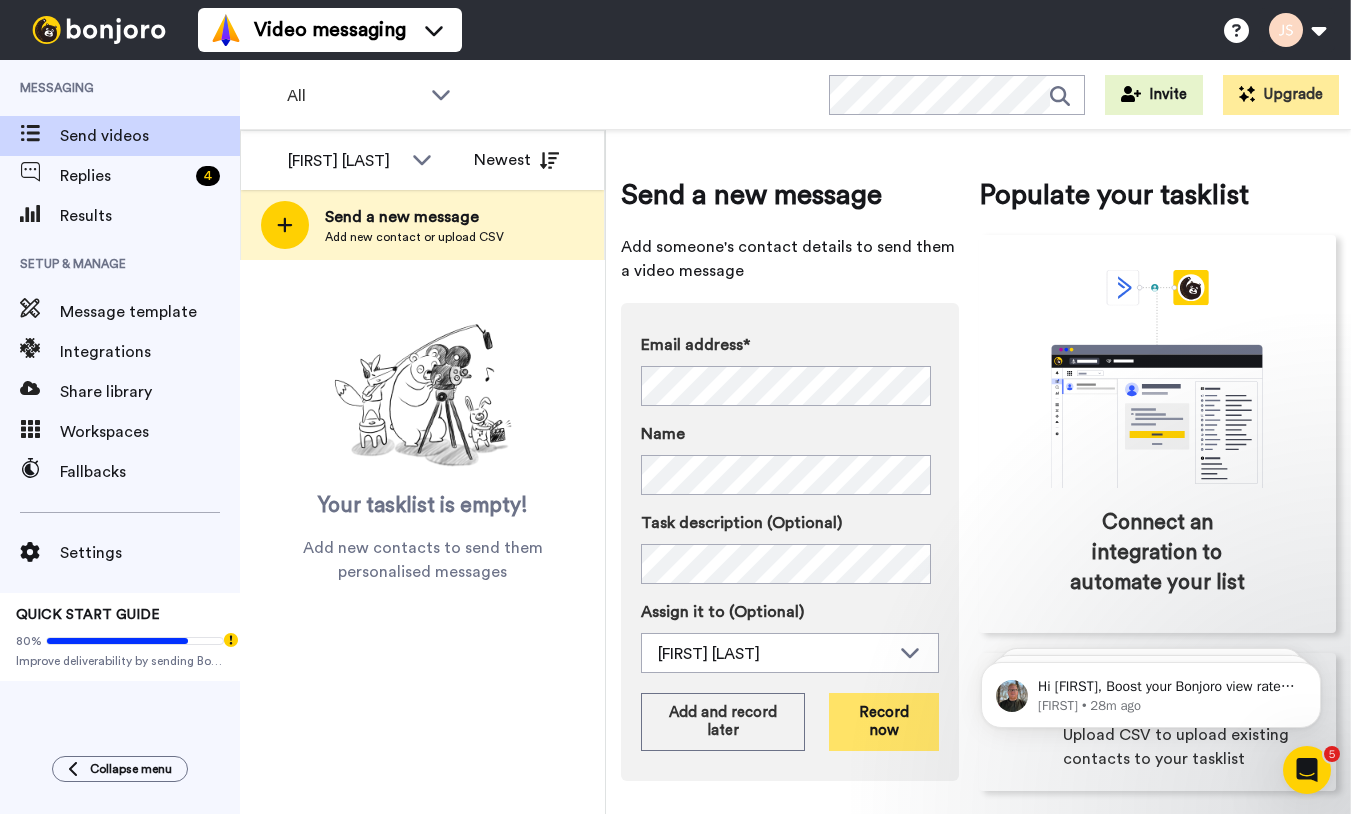 click on "Record now" at bounding box center (883, 722) 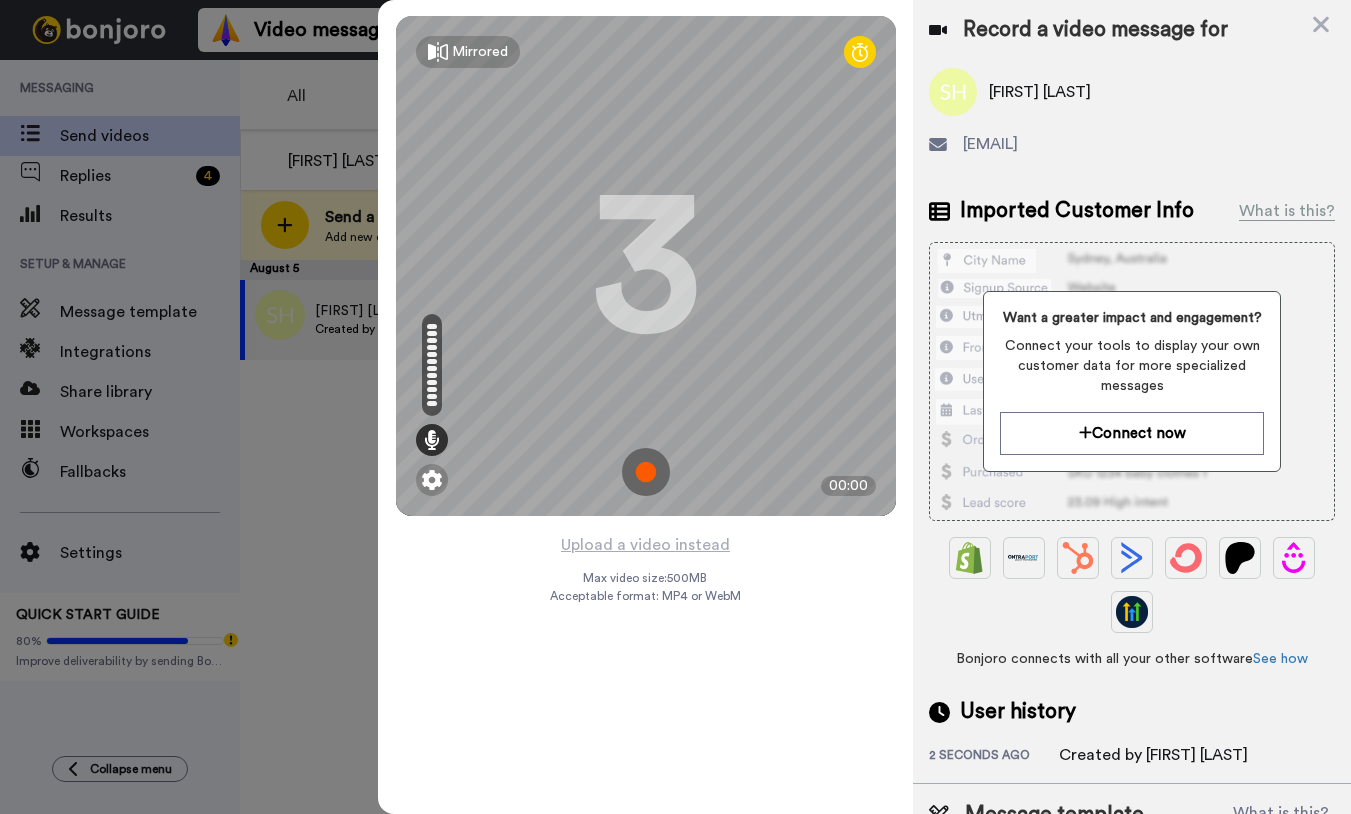 click at bounding box center (646, 472) 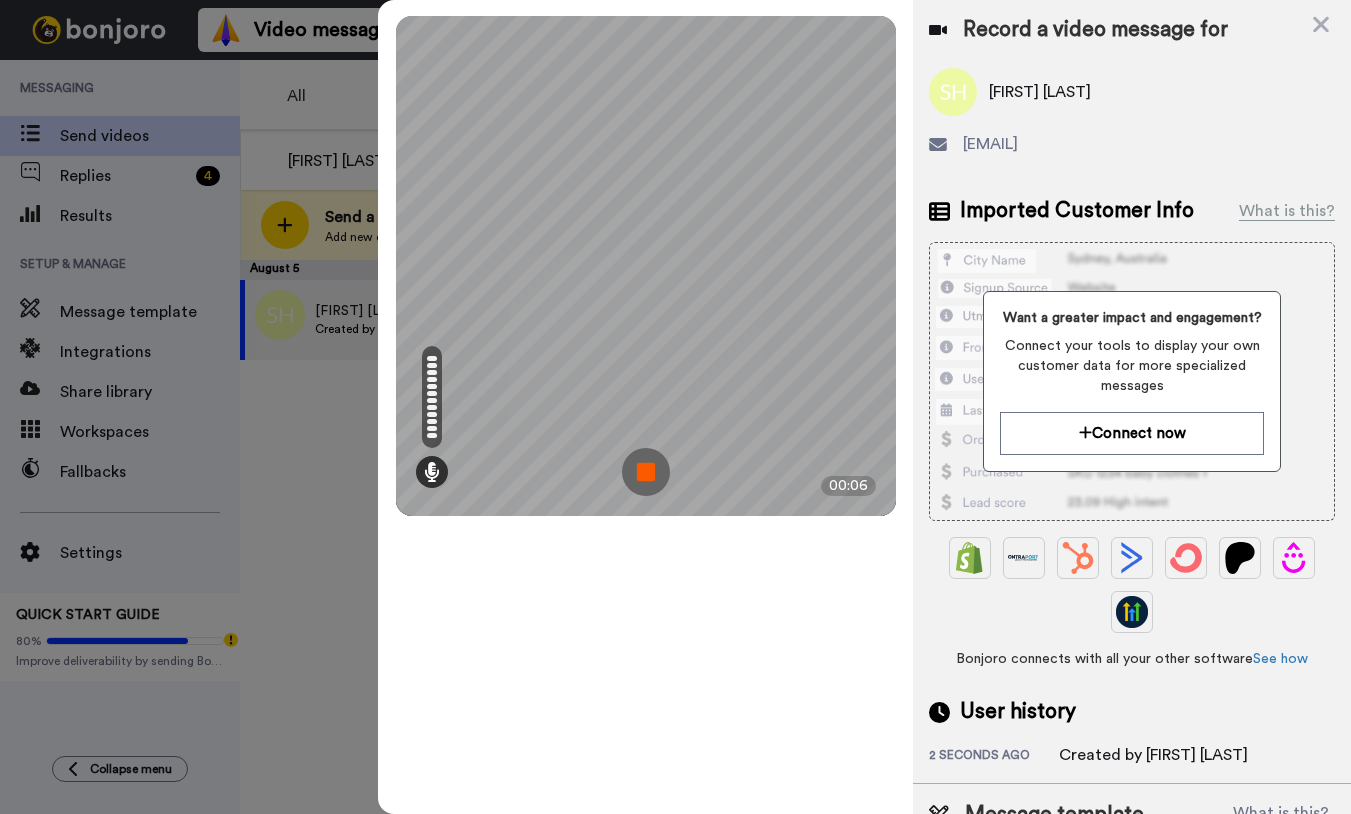 click at bounding box center (646, 472) 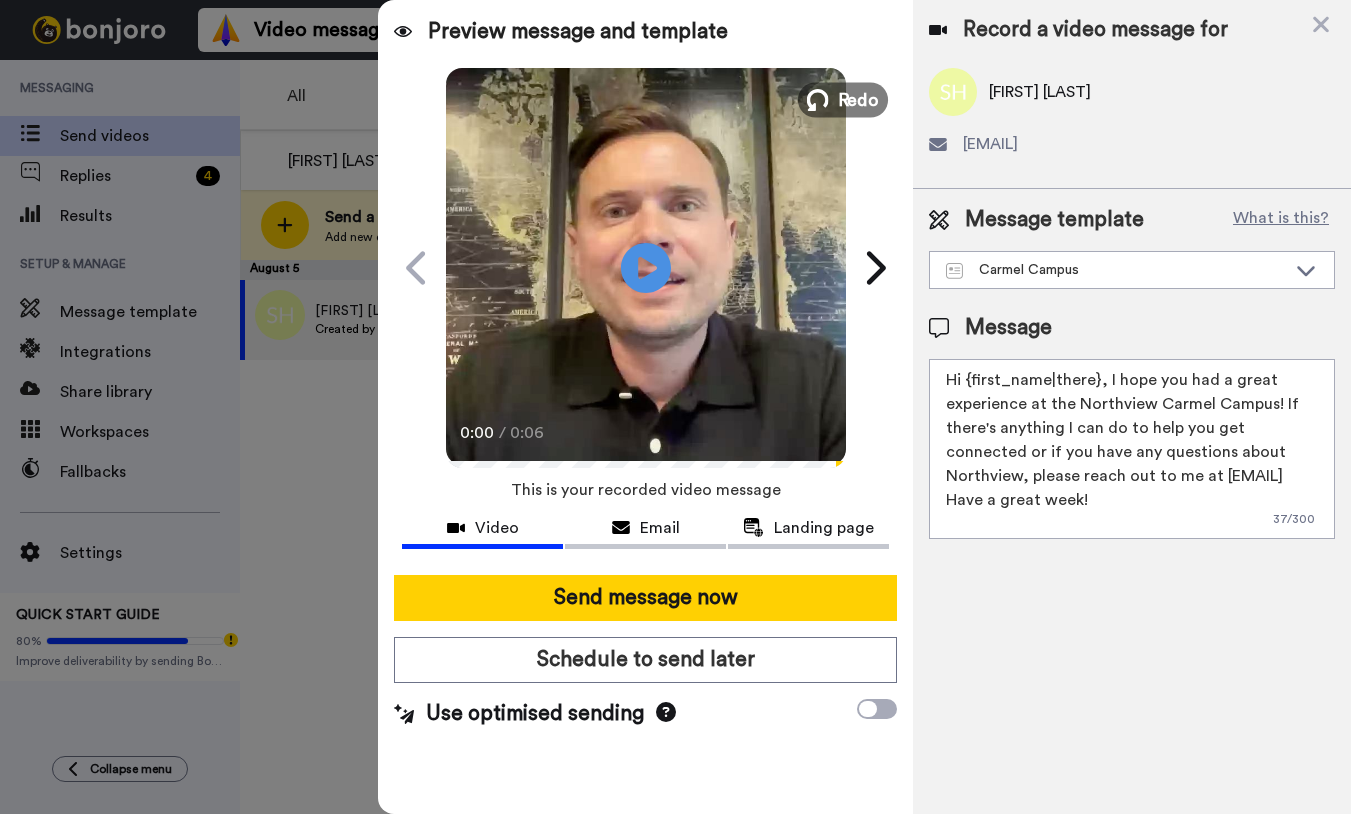click on "Redo" at bounding box center [858, 99] 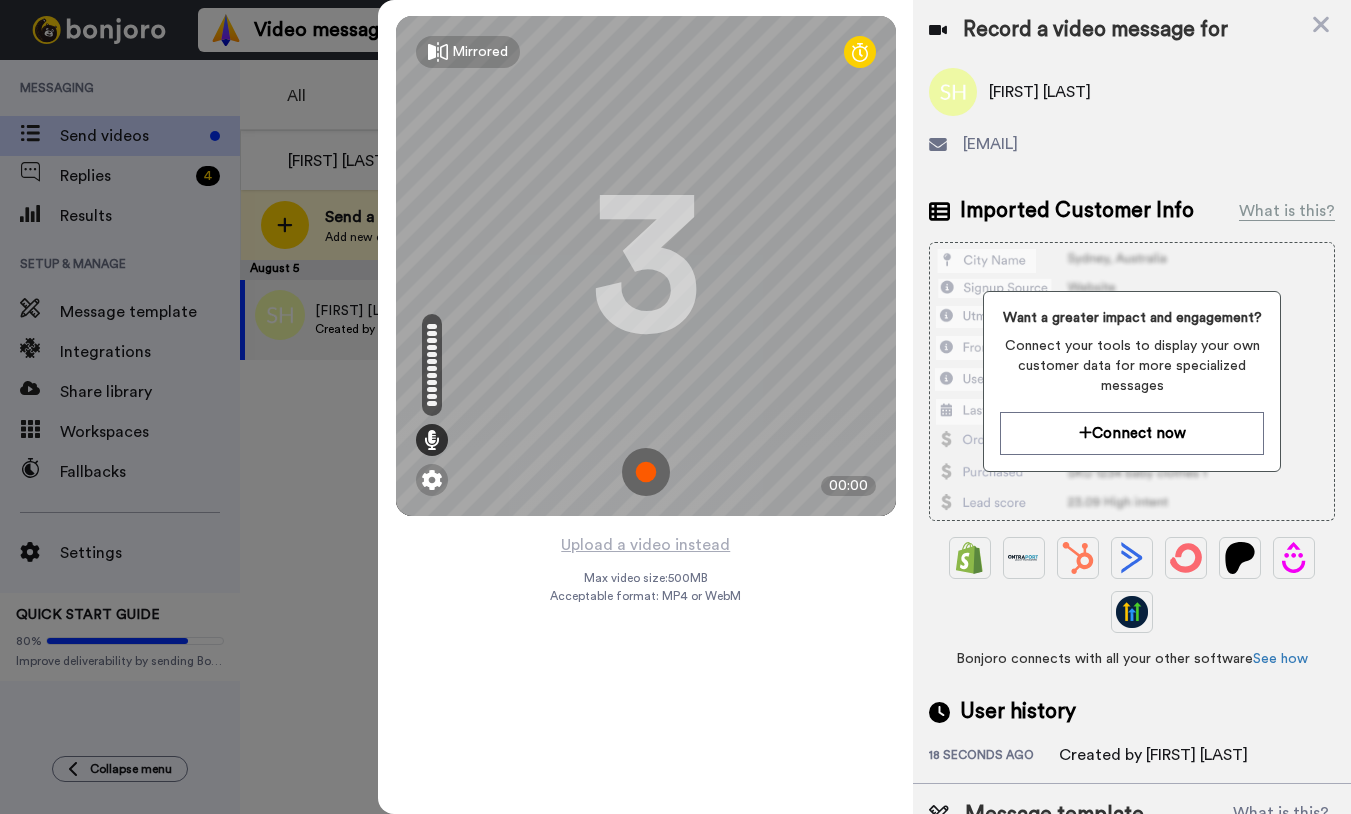click at bounding box center (646, 472) 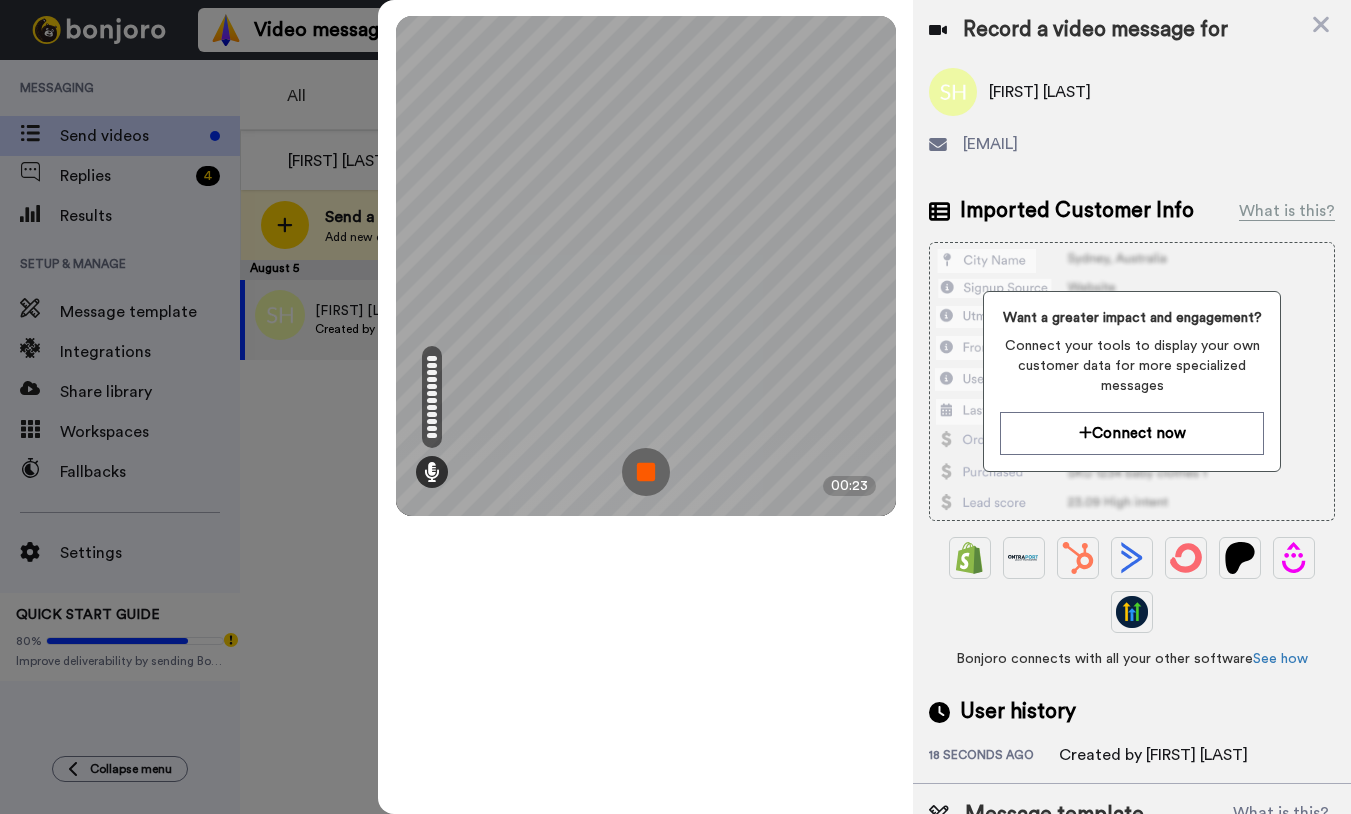 click at bounding box center [646, 472] 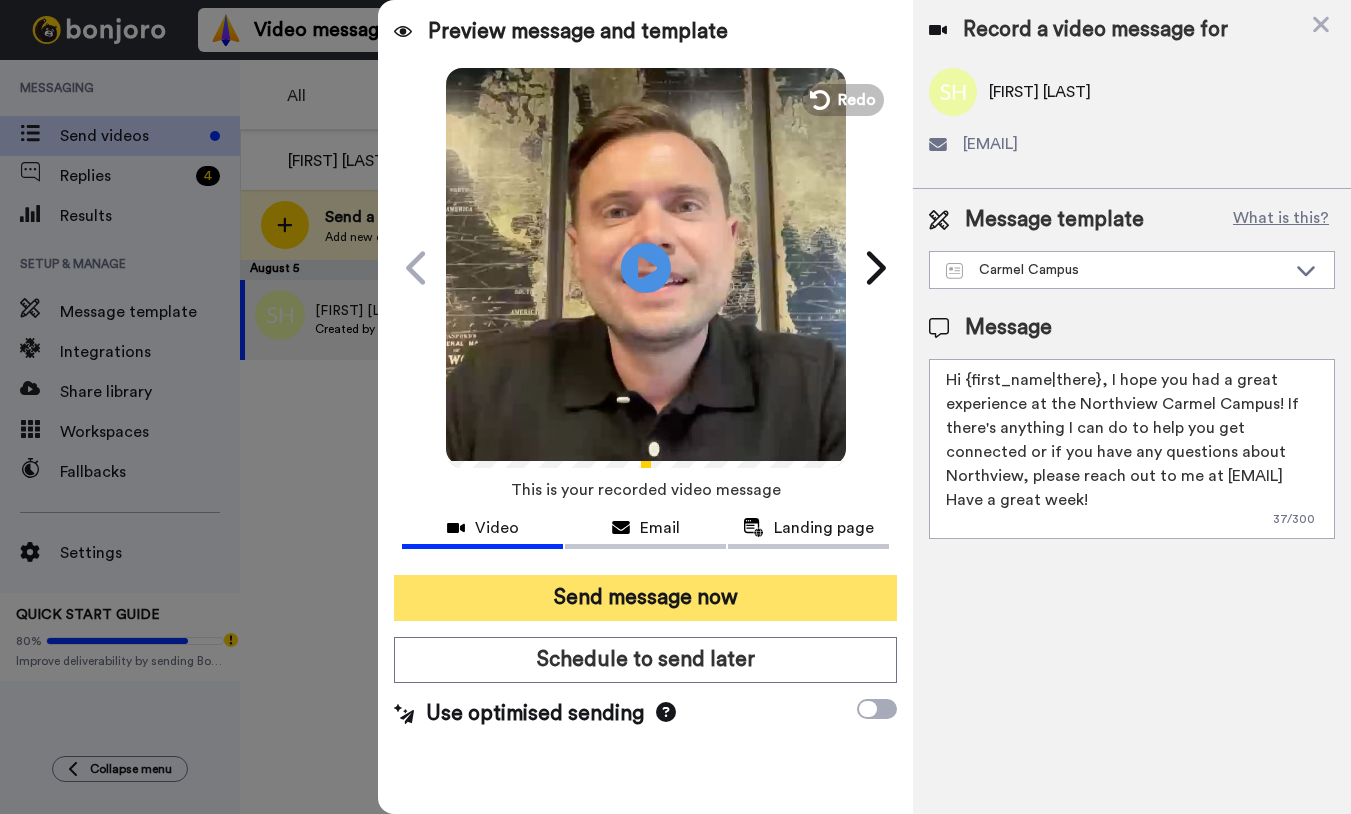 click on "Send message now" at bounding box center (645, 598) 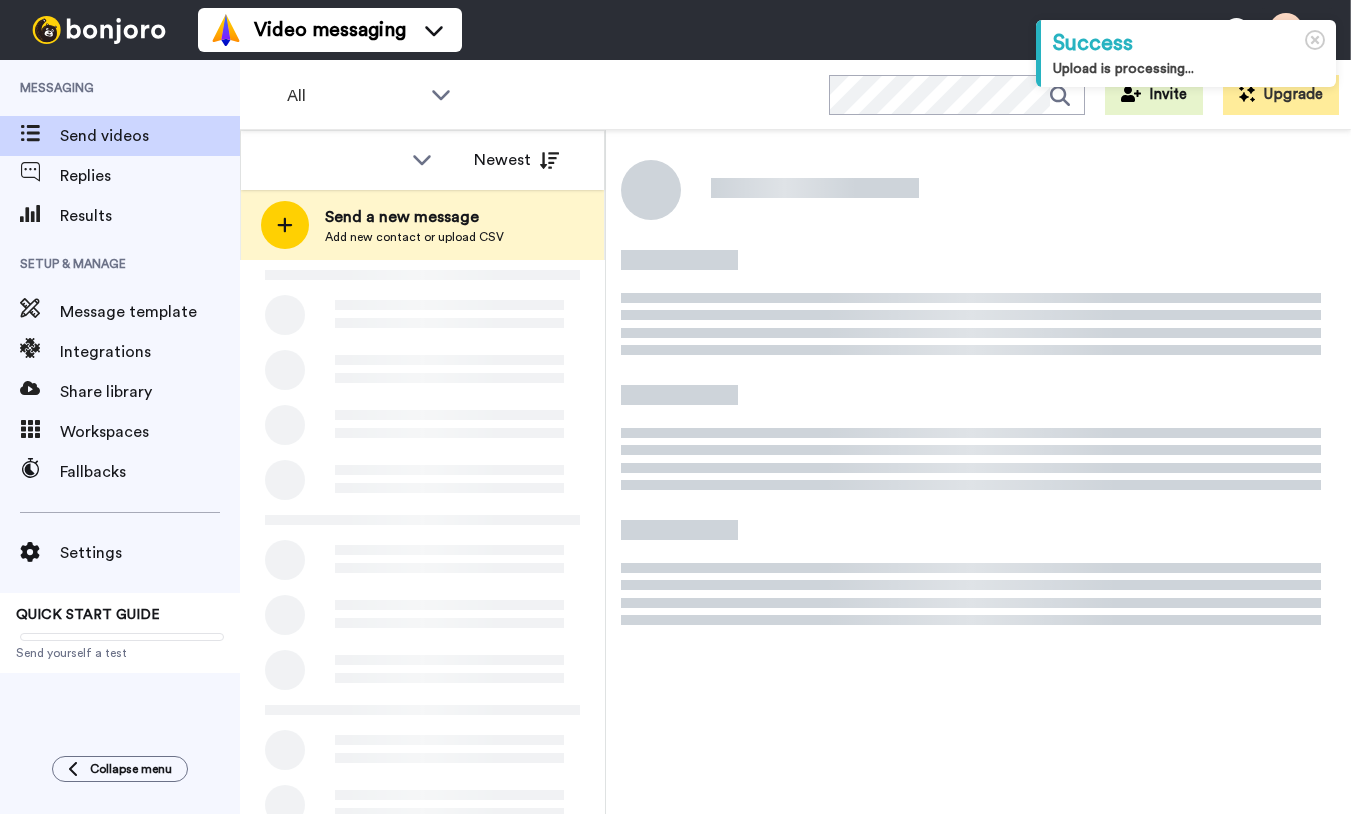 scroll, scrollTop: 0, scrollLeft: 0, axis: both 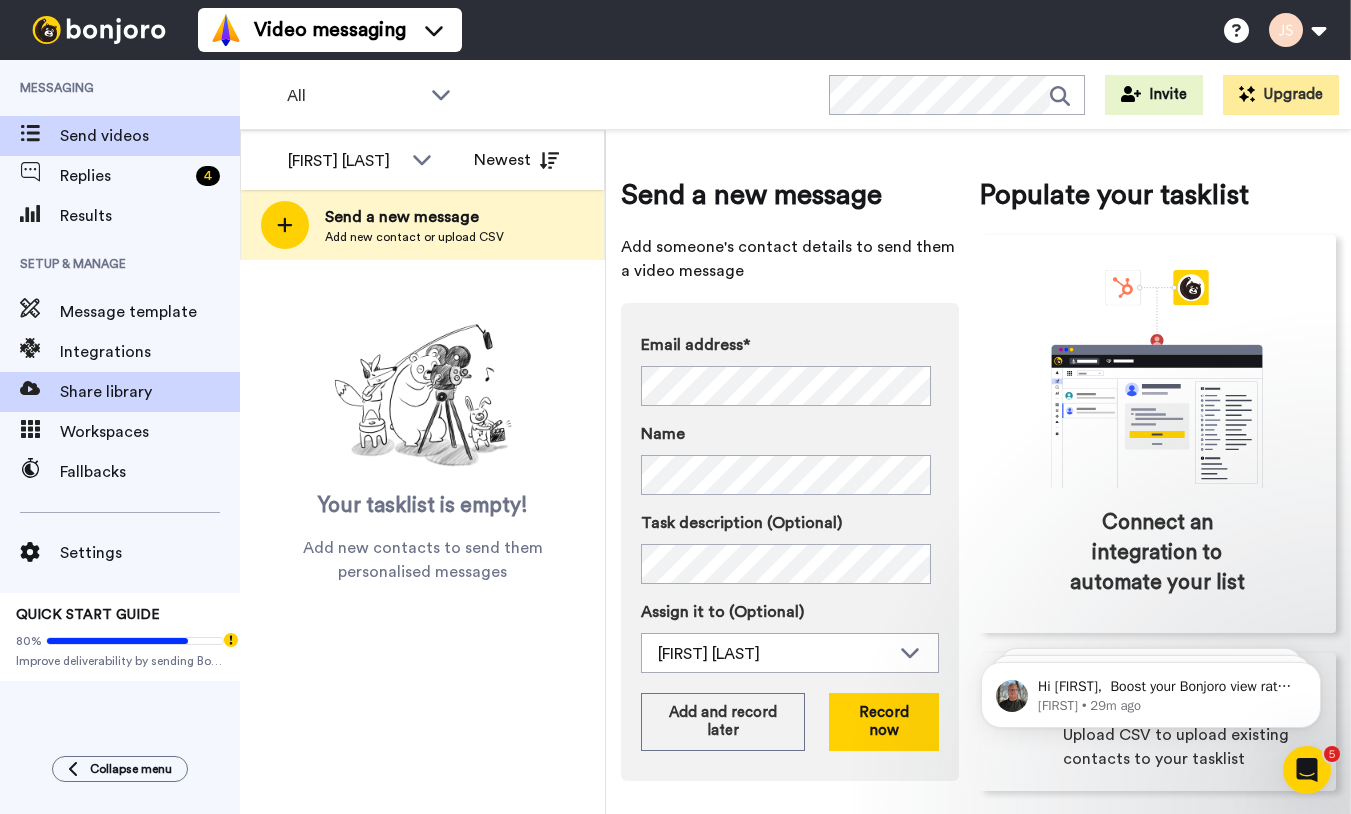 click on "Share library" at bounding box center (150, 392) 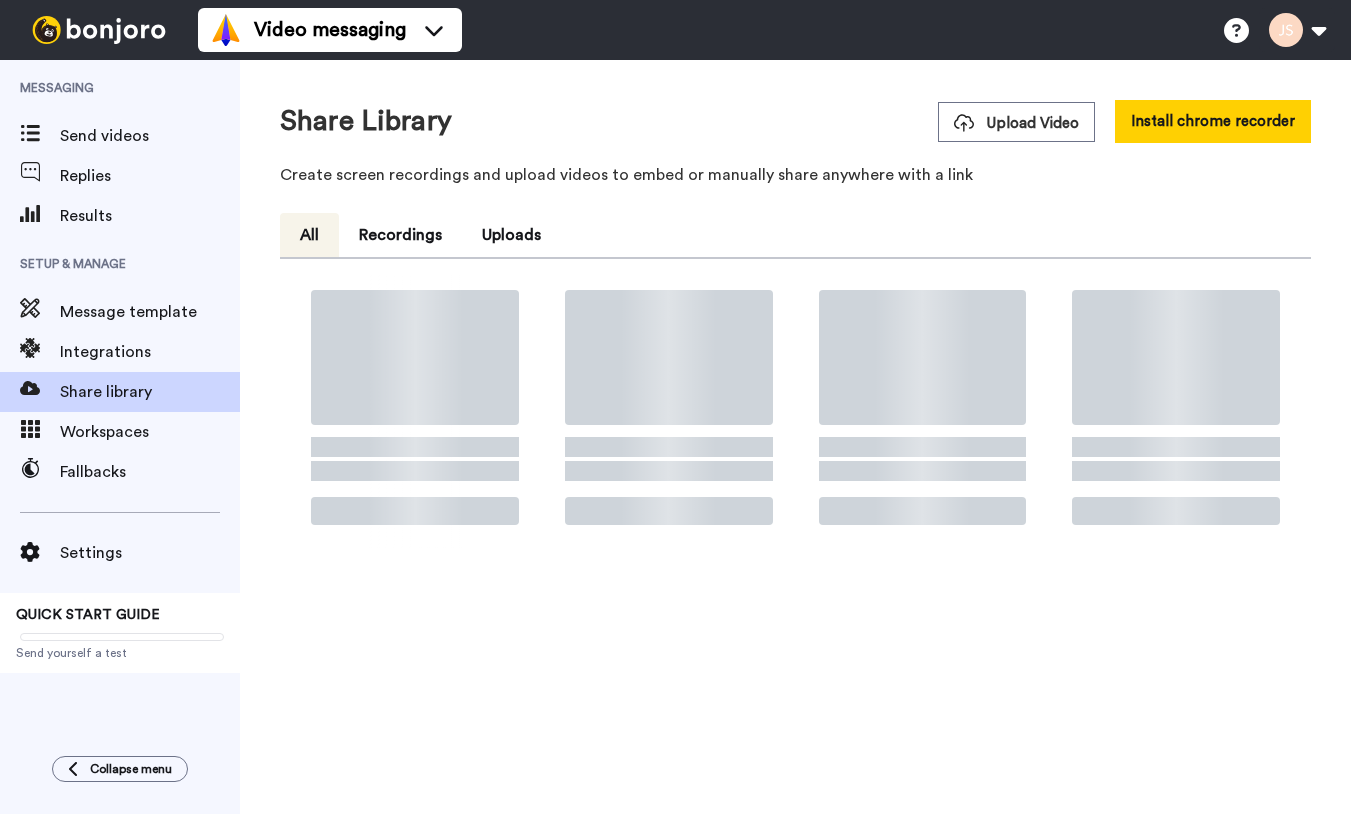 scroll, scrollTop: 0, scrollLeft: 0, axis: both 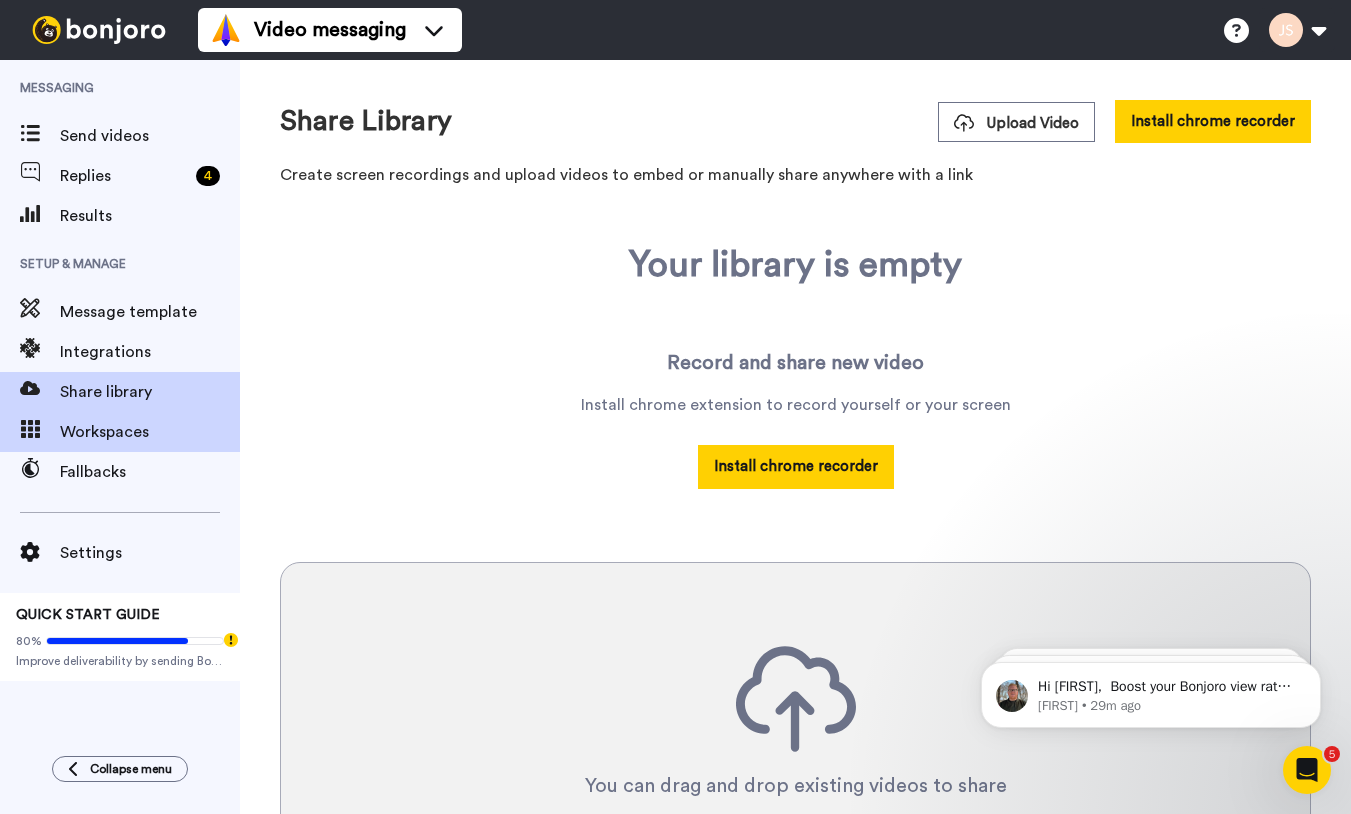 click on "Workspaces" at bounding box center [150, 432] 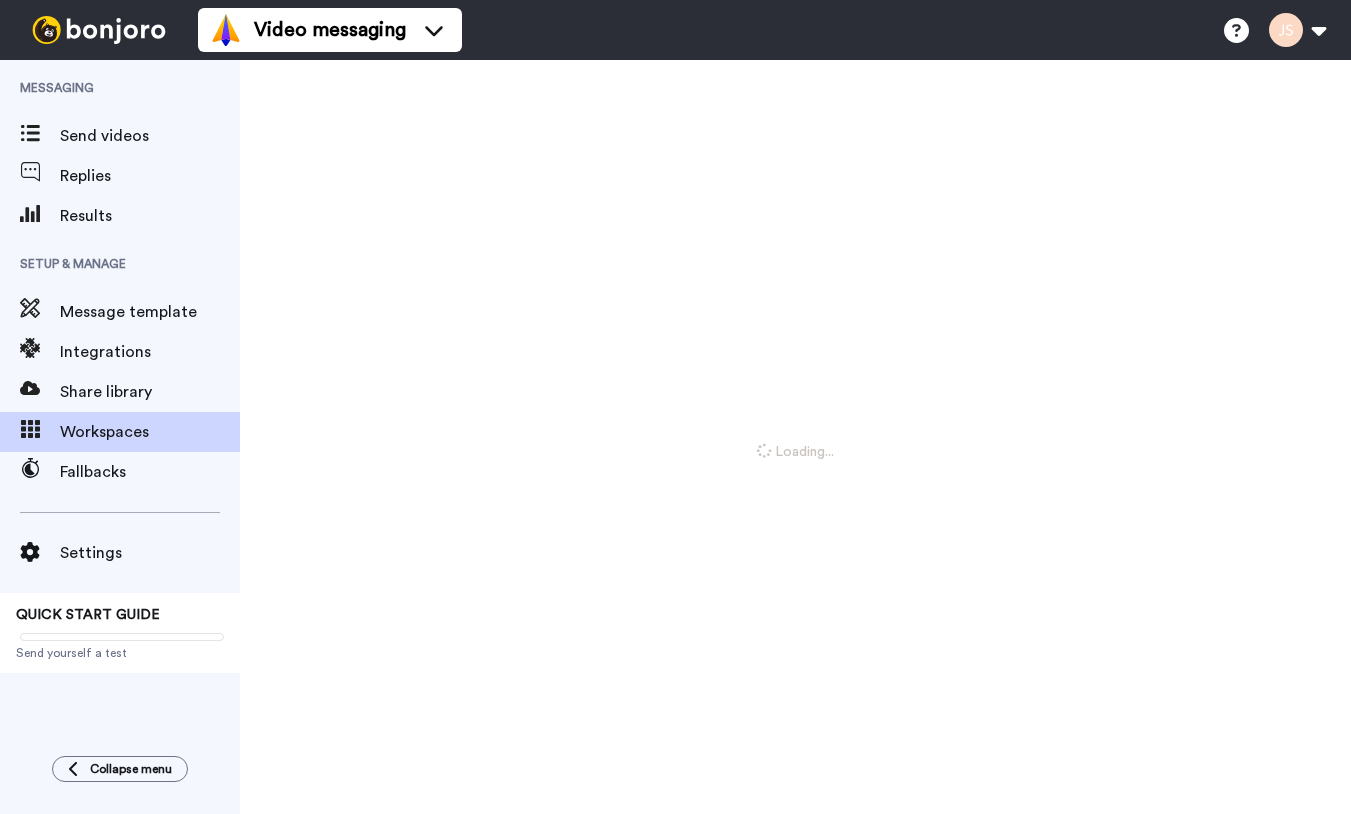 scroll, scrollTop: 0, scrollLeft: 0, axis: both 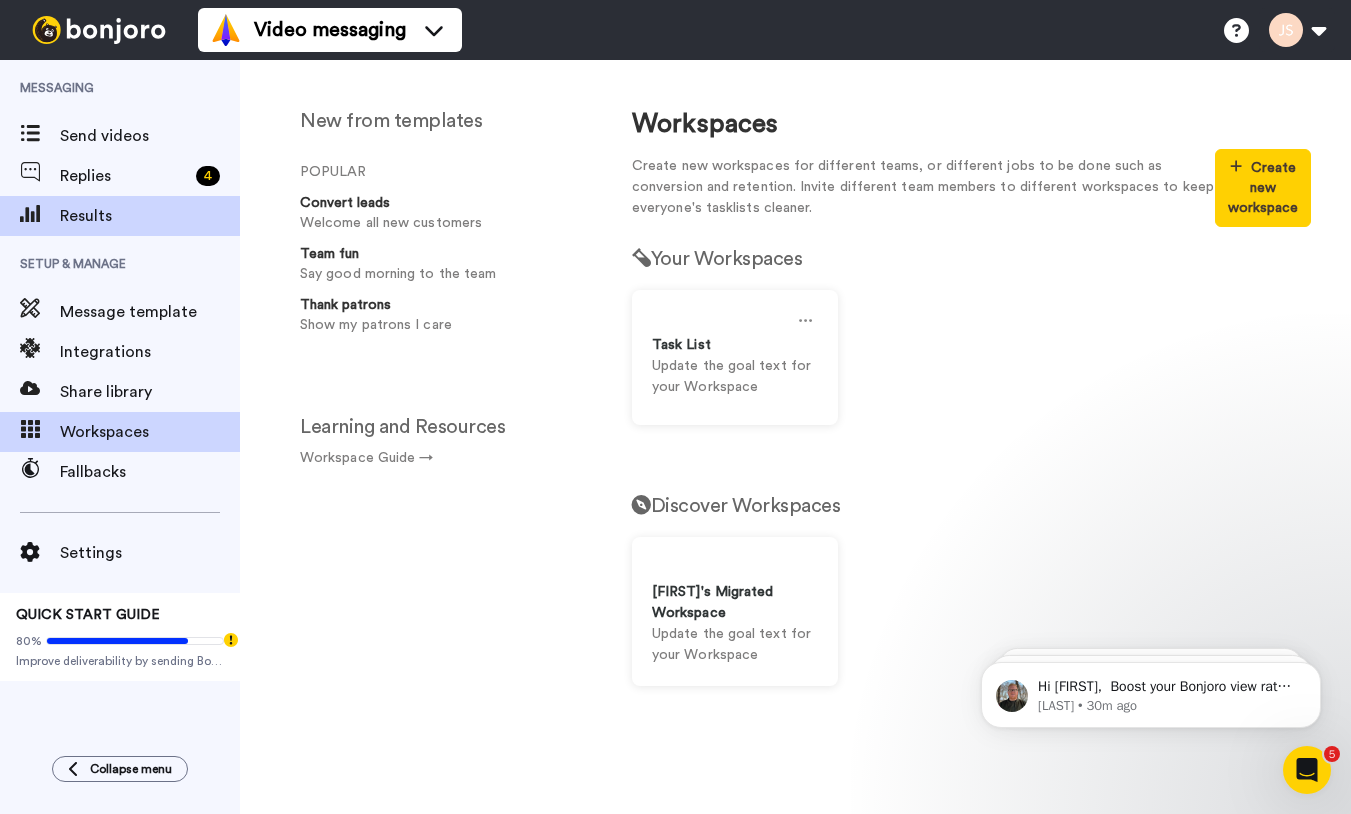 click on "Results" at bounding box center (150, 216) 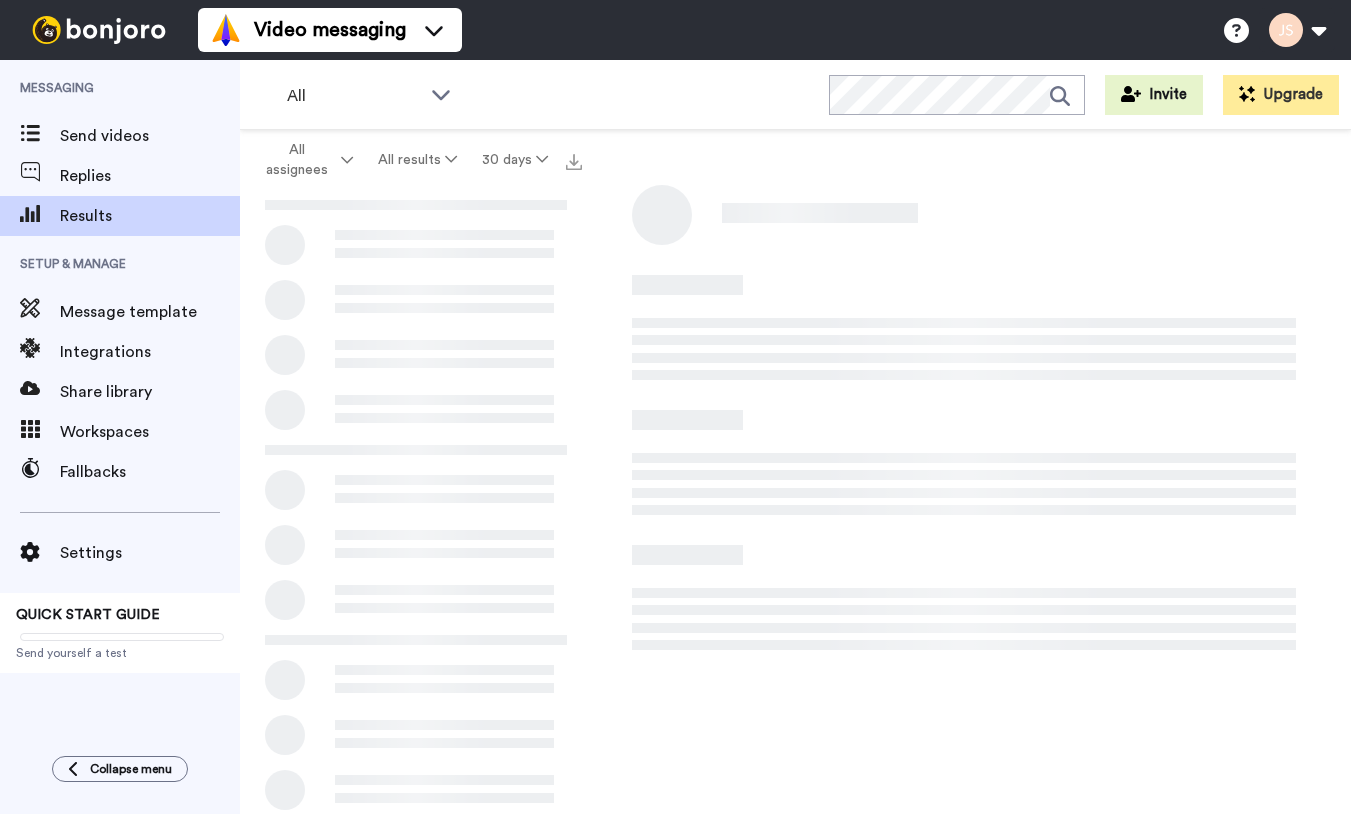 scroll, scrollTop: 0, scrollLeft: 0, axis: both 